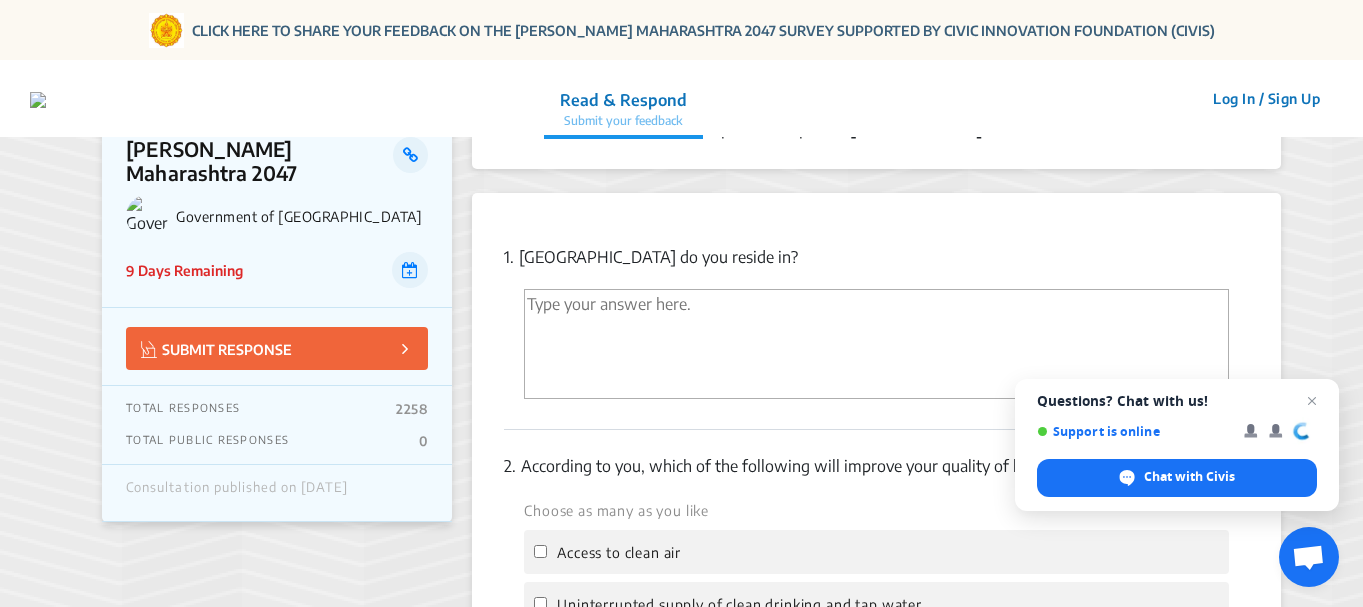 scroll, scrollTop: 300, scrollLeft: 0, axis: vertical 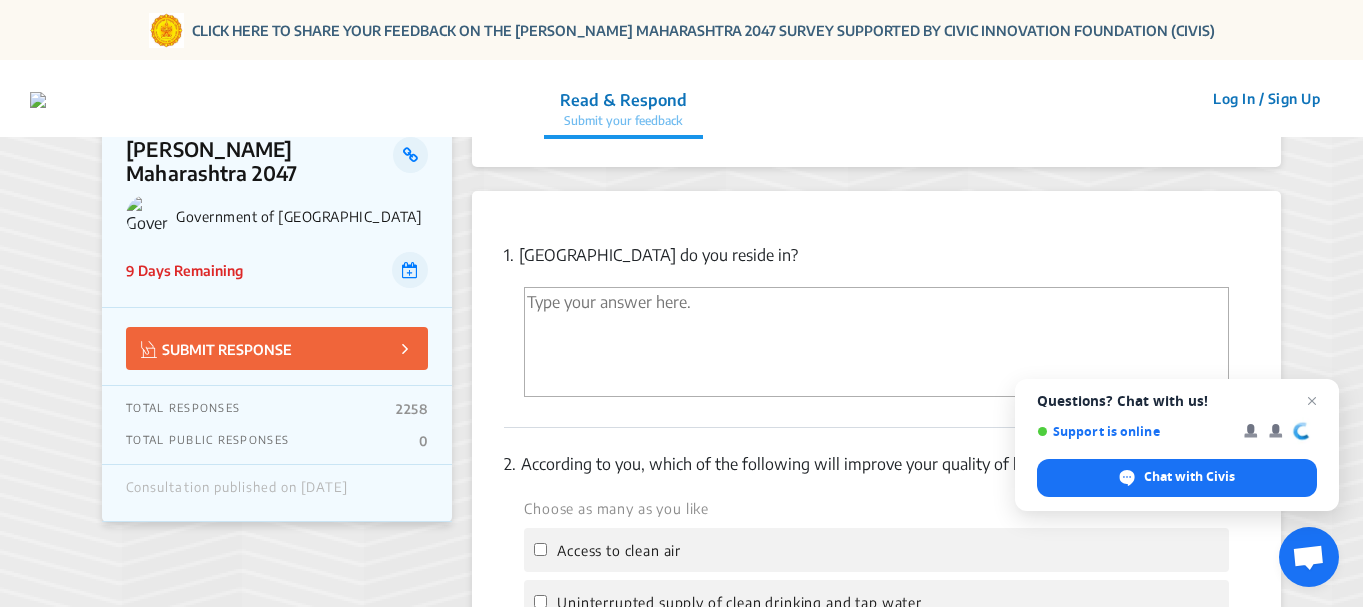 click at bounding box center (876, 342) 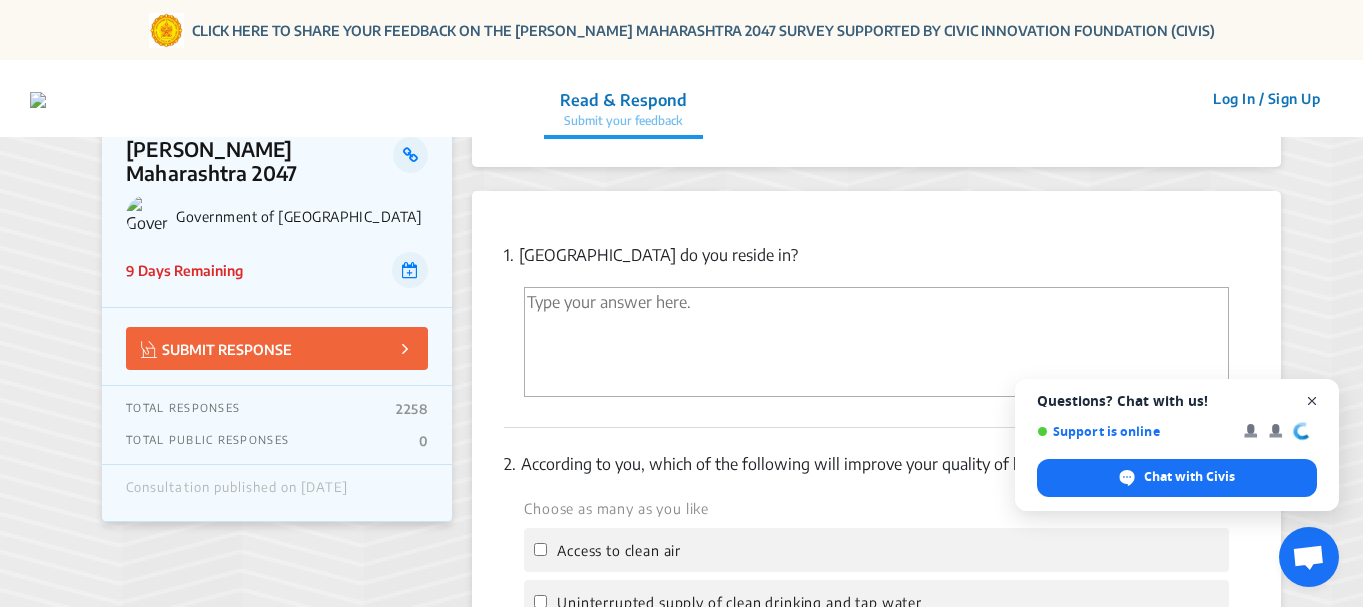 click at bounding box center (1312, 401) 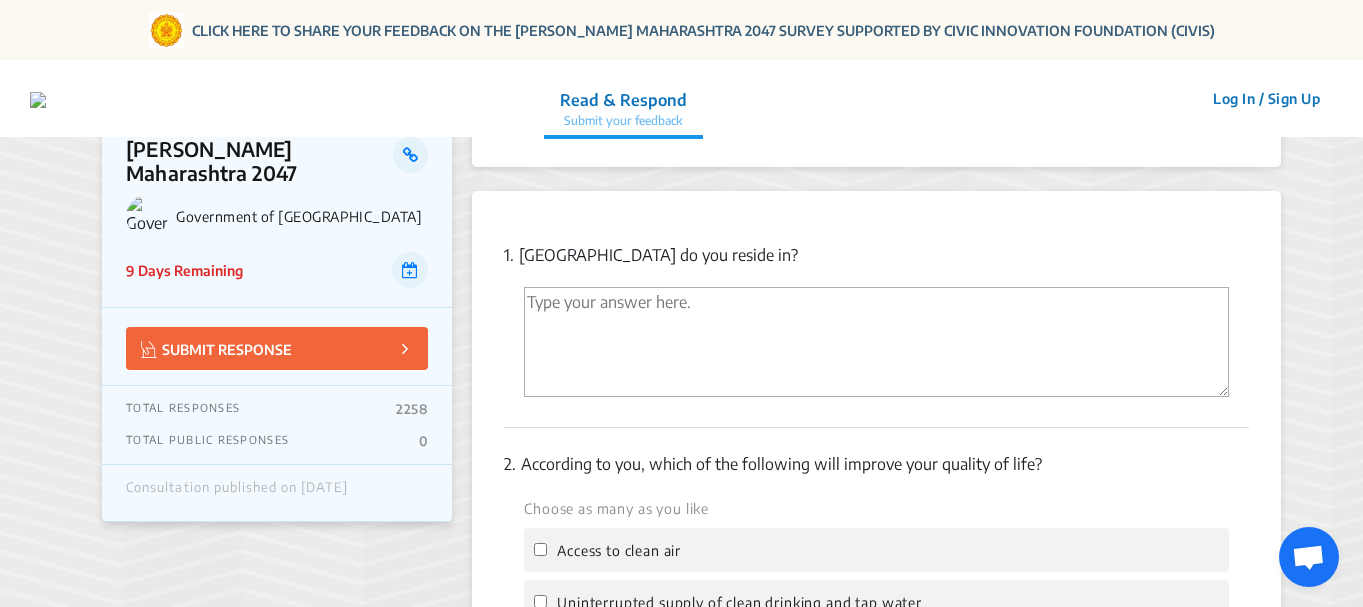 click at bounding box center (876, 342) 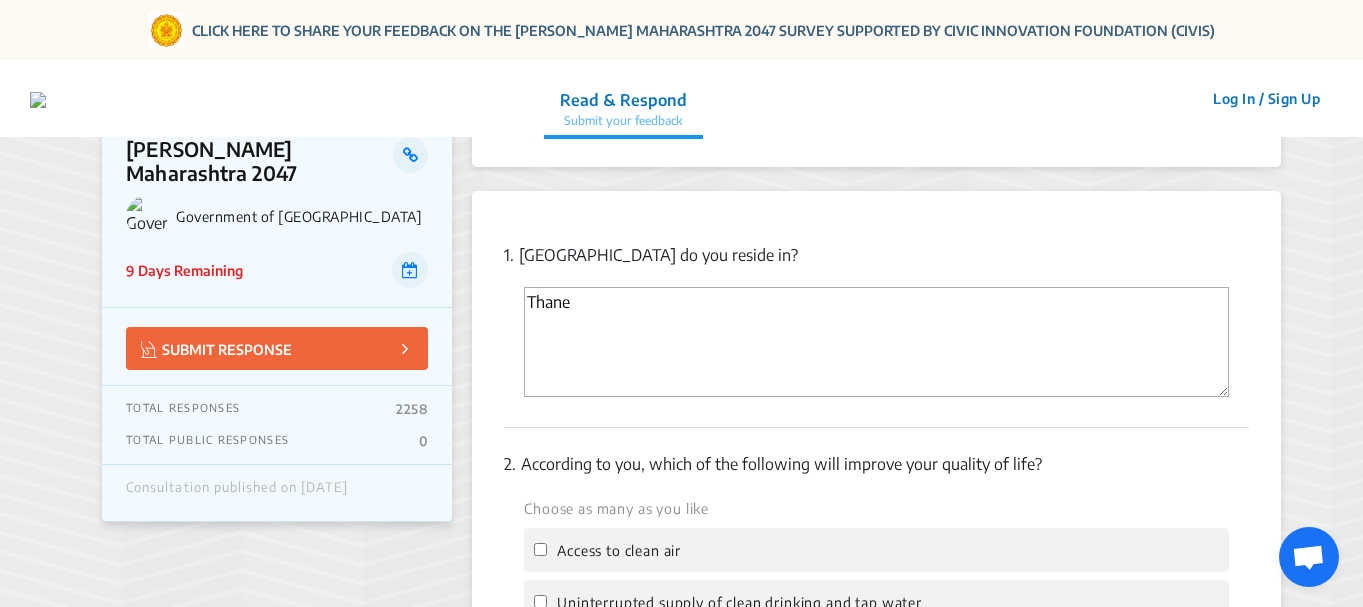 type on "Thane" 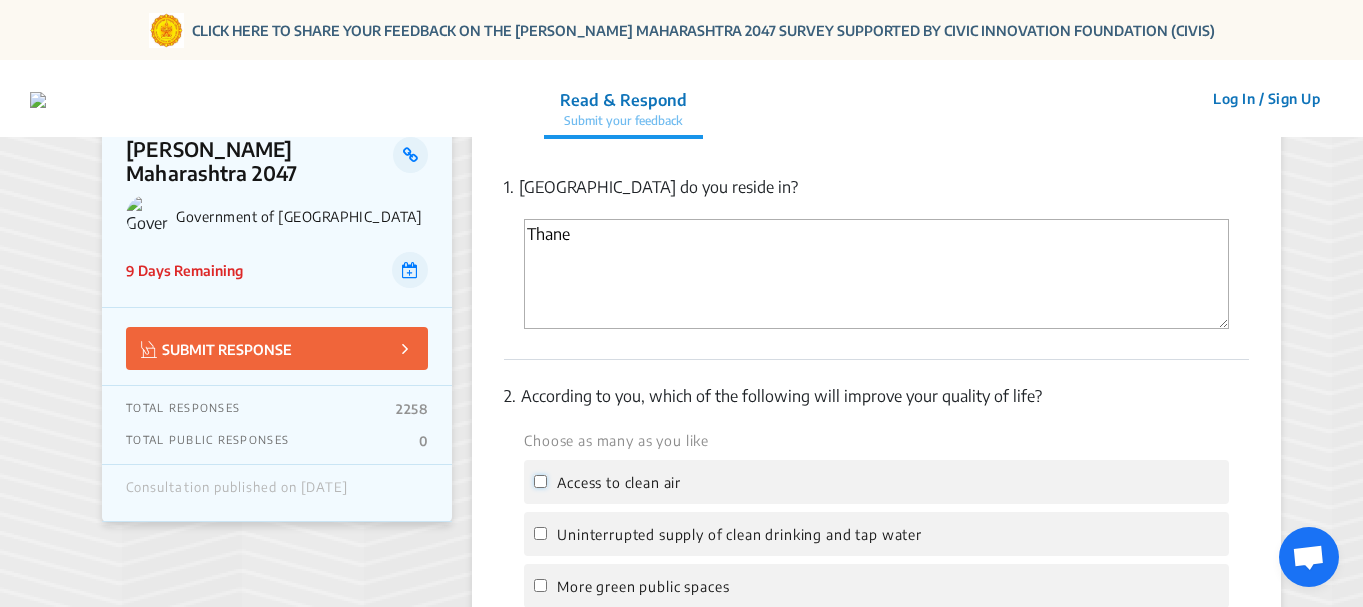 scroll, scrollTop: 400, scrollLeft: 0, axis: vertical 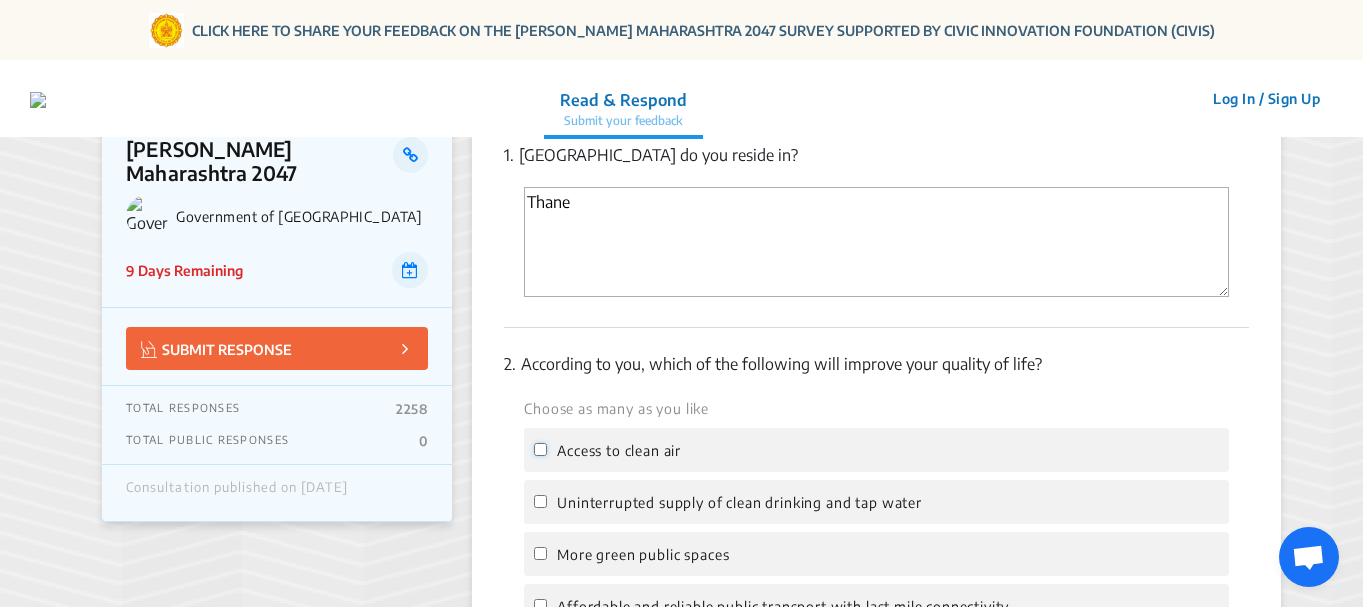 click on "Access to clean air" 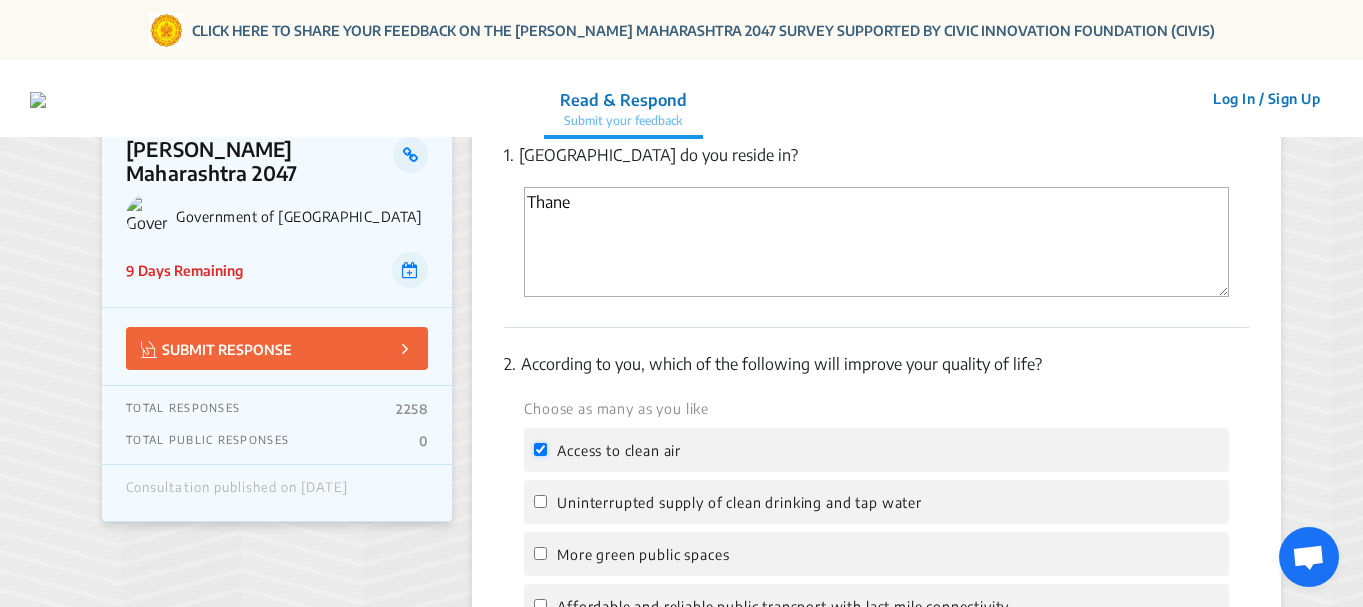 checkbox on "true" 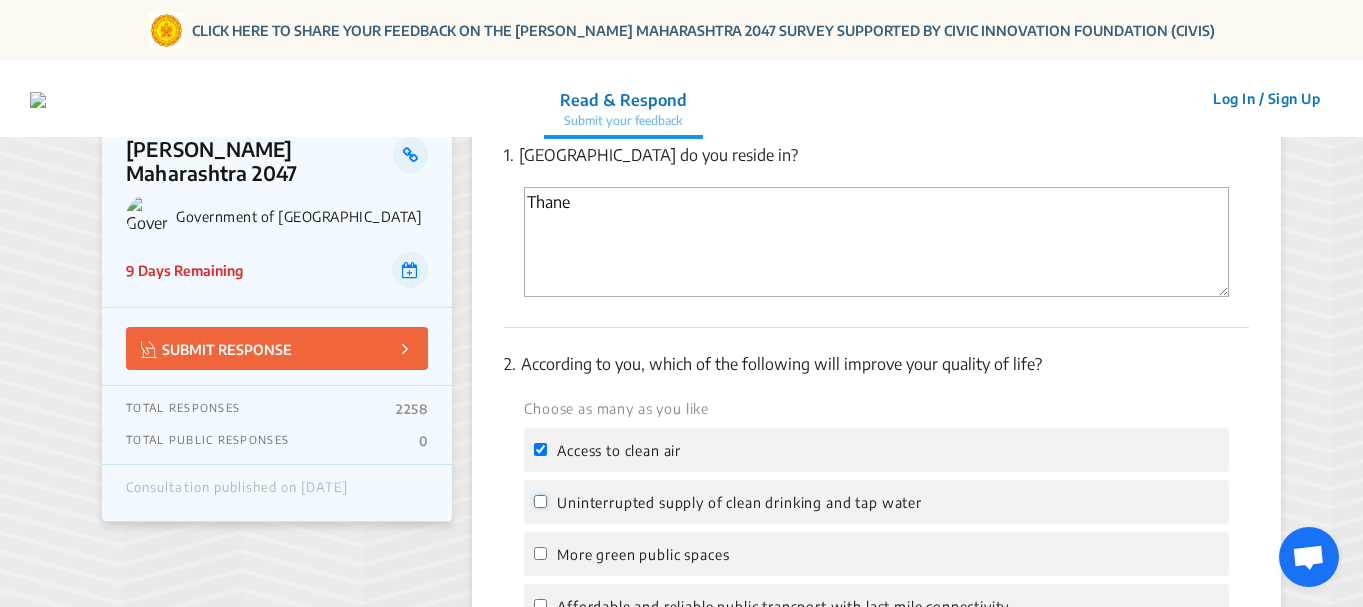 click on "Uninterrupted supply of clean drinking and tap water" 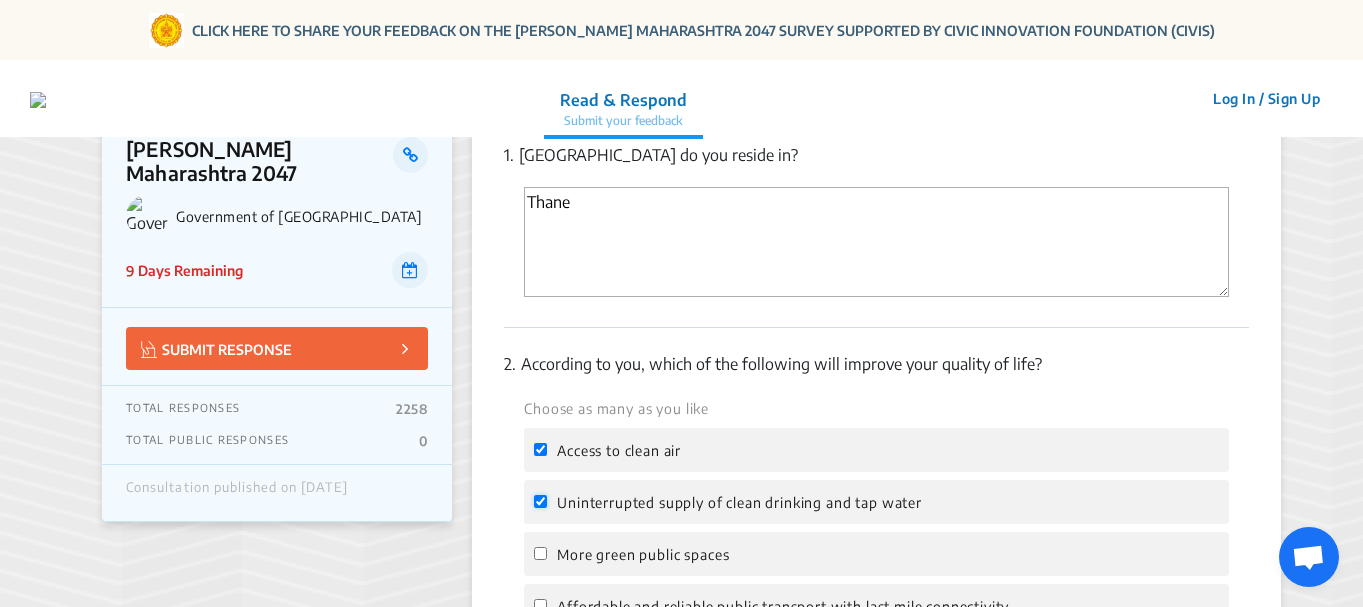 checkbox on "true" 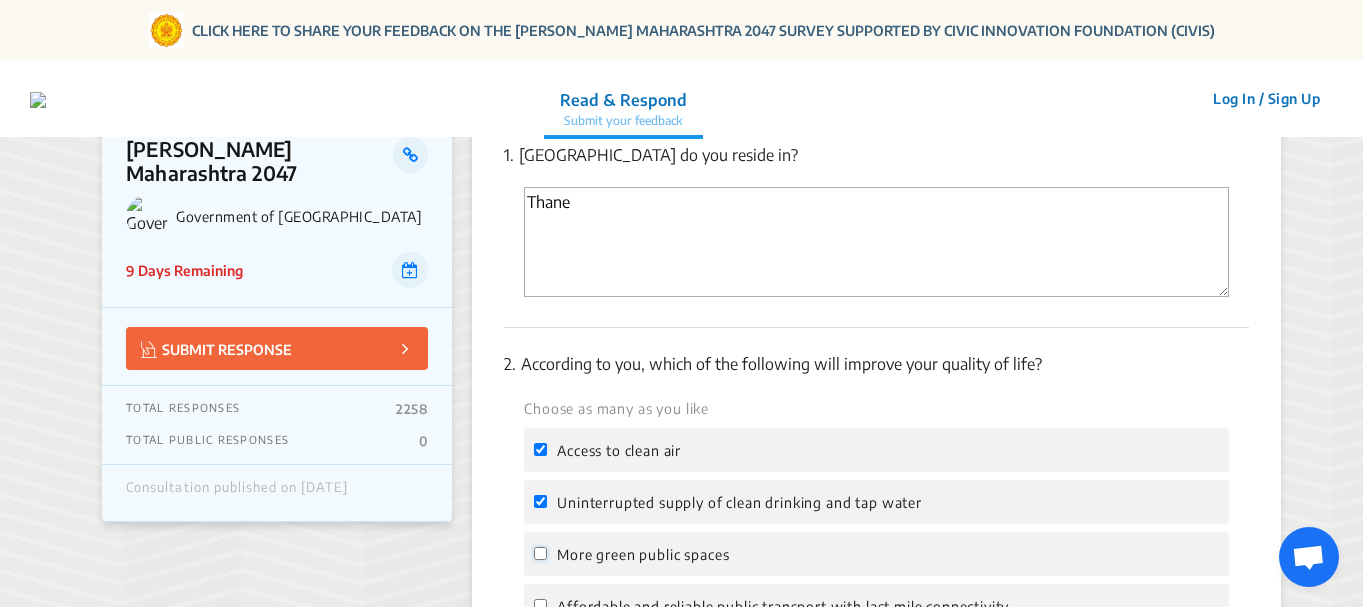 click on "More green public spaces" 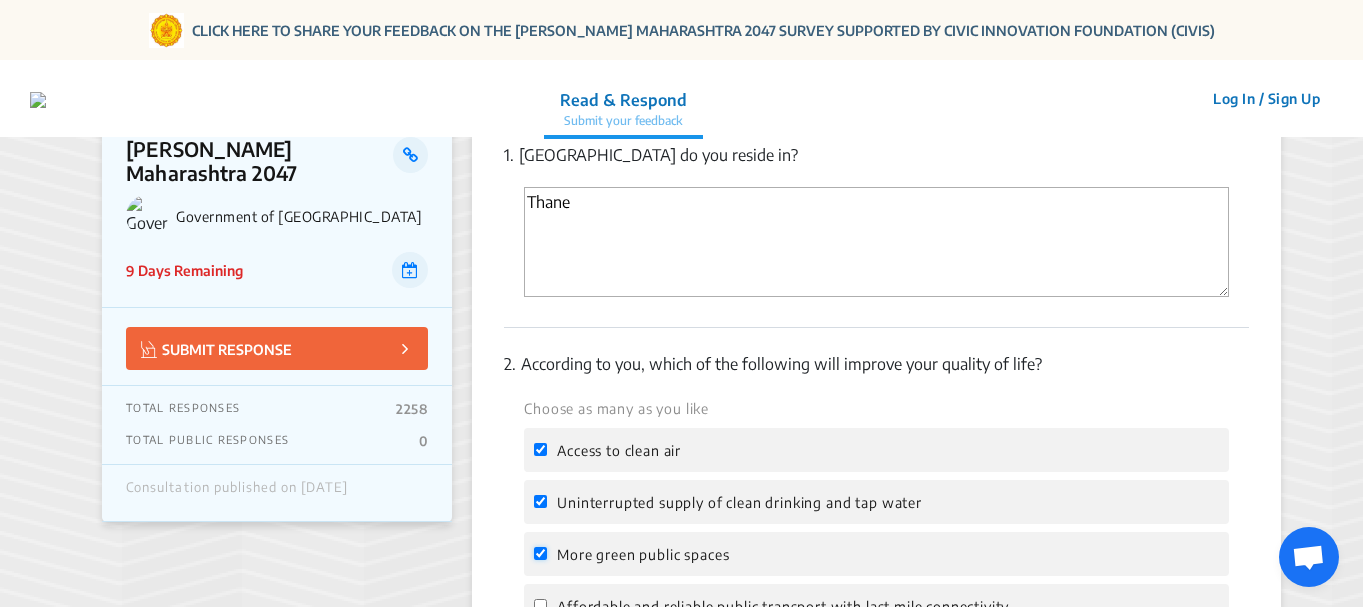 checkbox on "true" 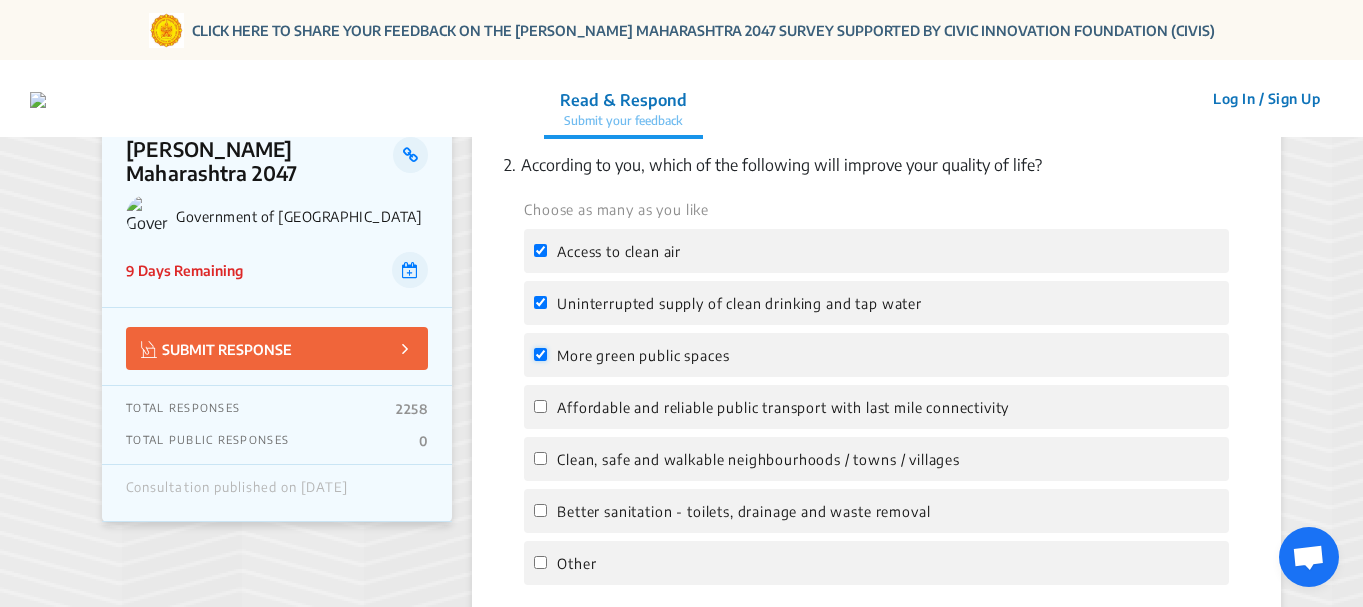 scroll, scrollTop: 600, scrollLeft: 0, axis: vertical 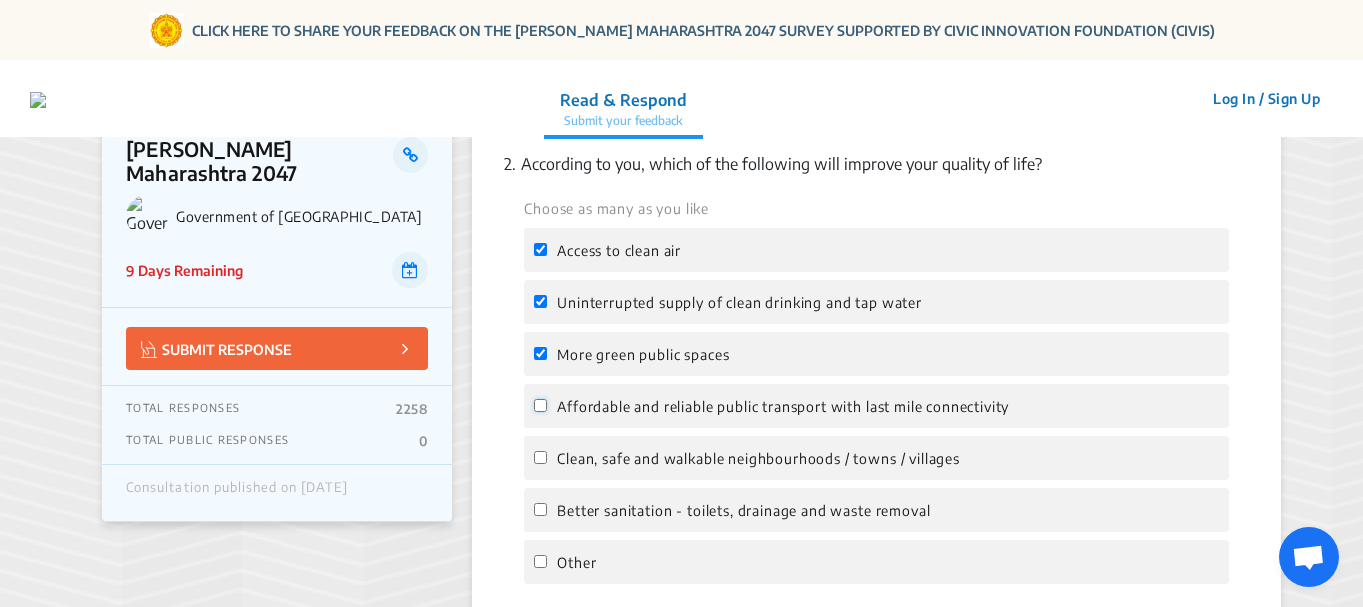 click on "Affordable and reliable public transport with last mile connectivity" 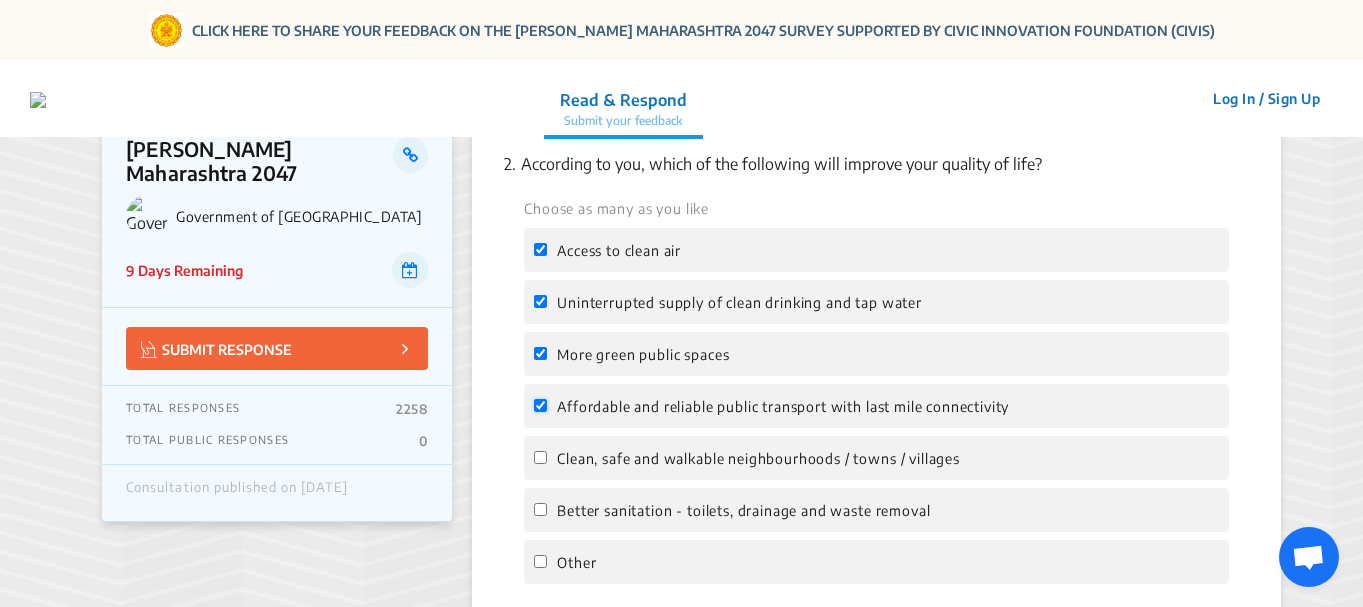 checkbox on "true" 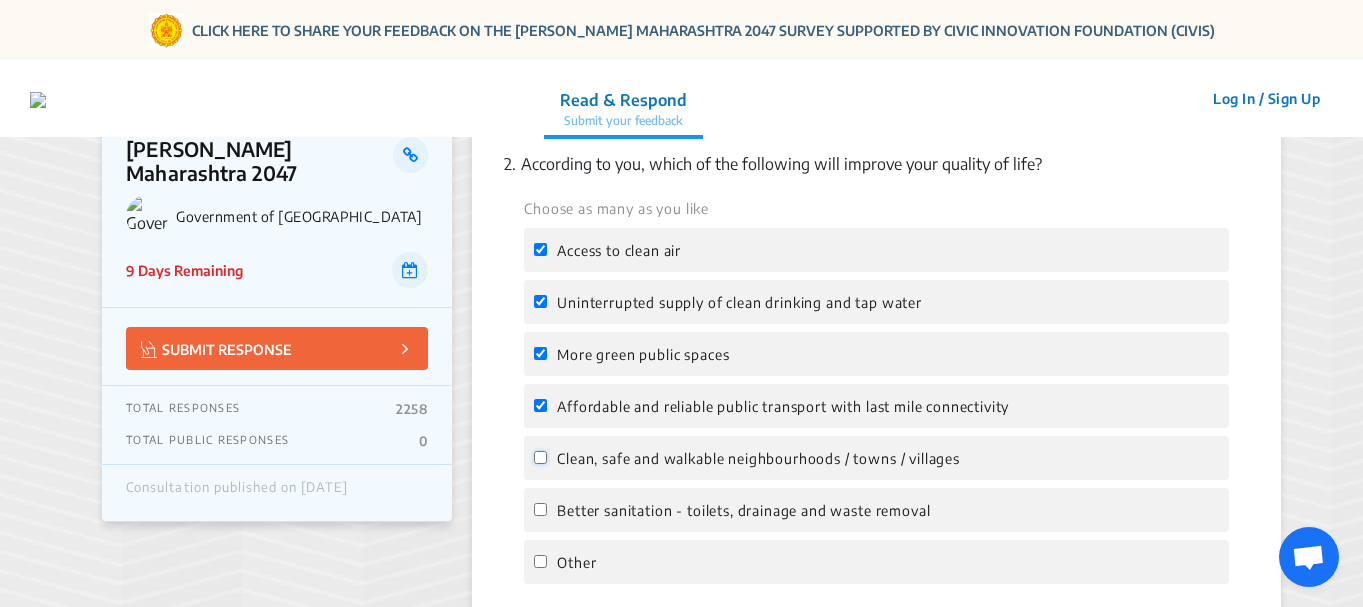 click on "Clean, safe and walkable neighbourhoods / towns / villages" 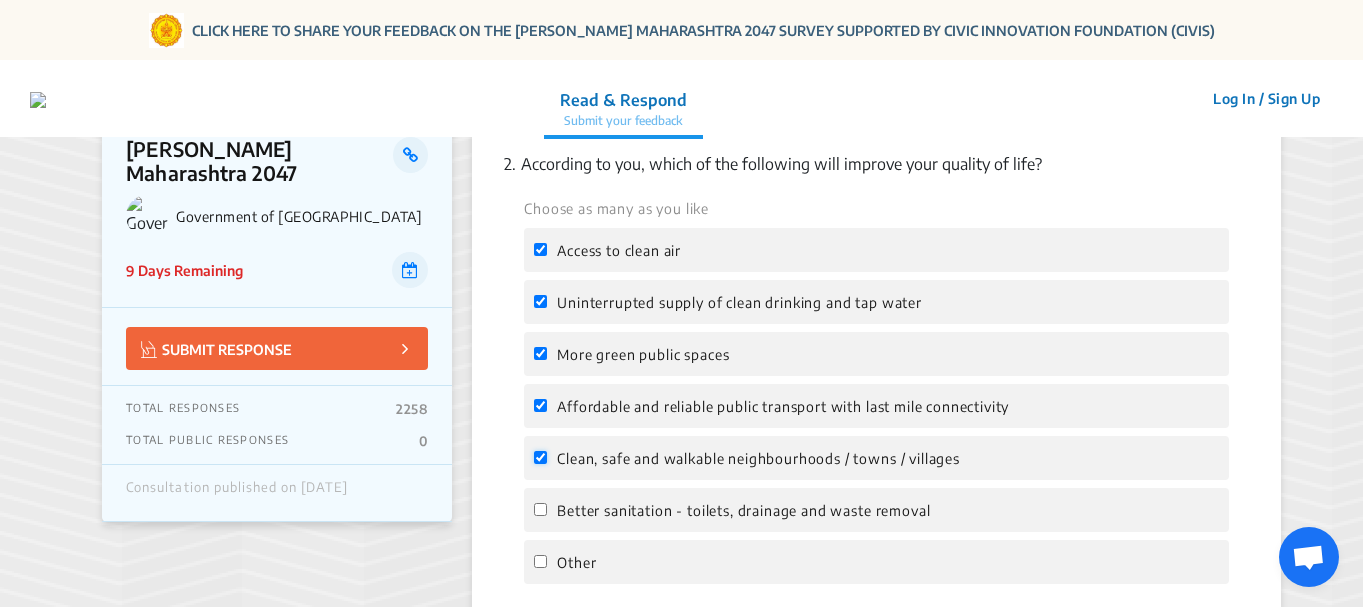 checkbox on "true" 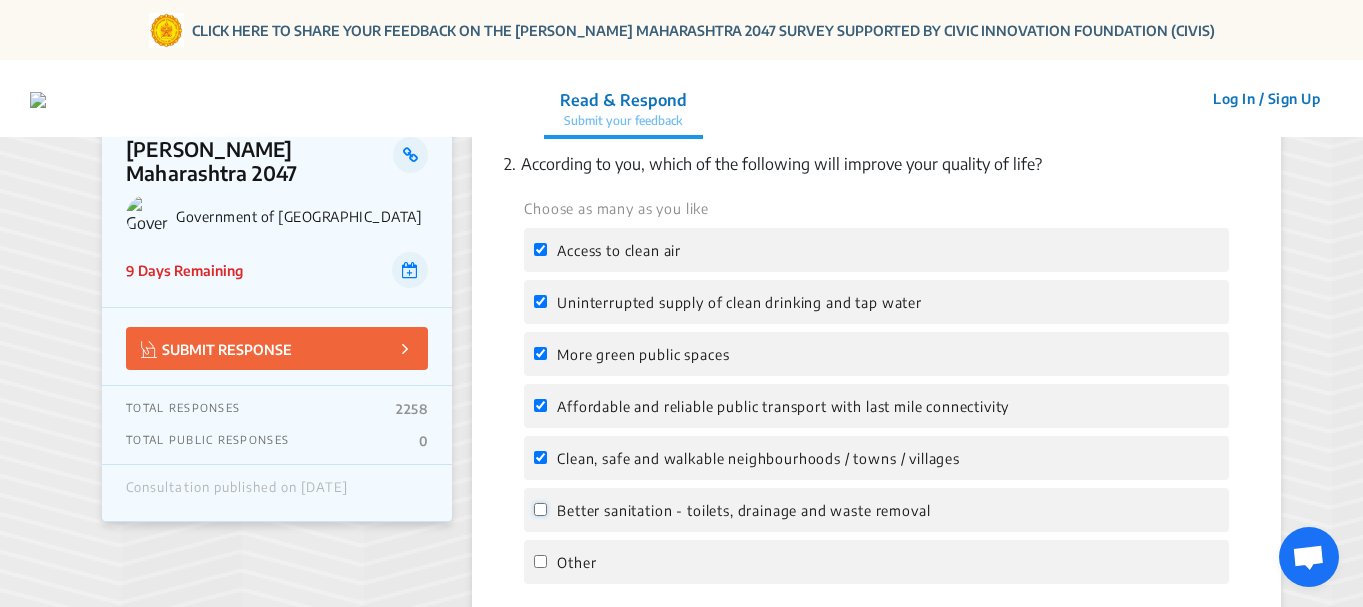 click on "Better sanitation - toilets, drainage and waste removal" 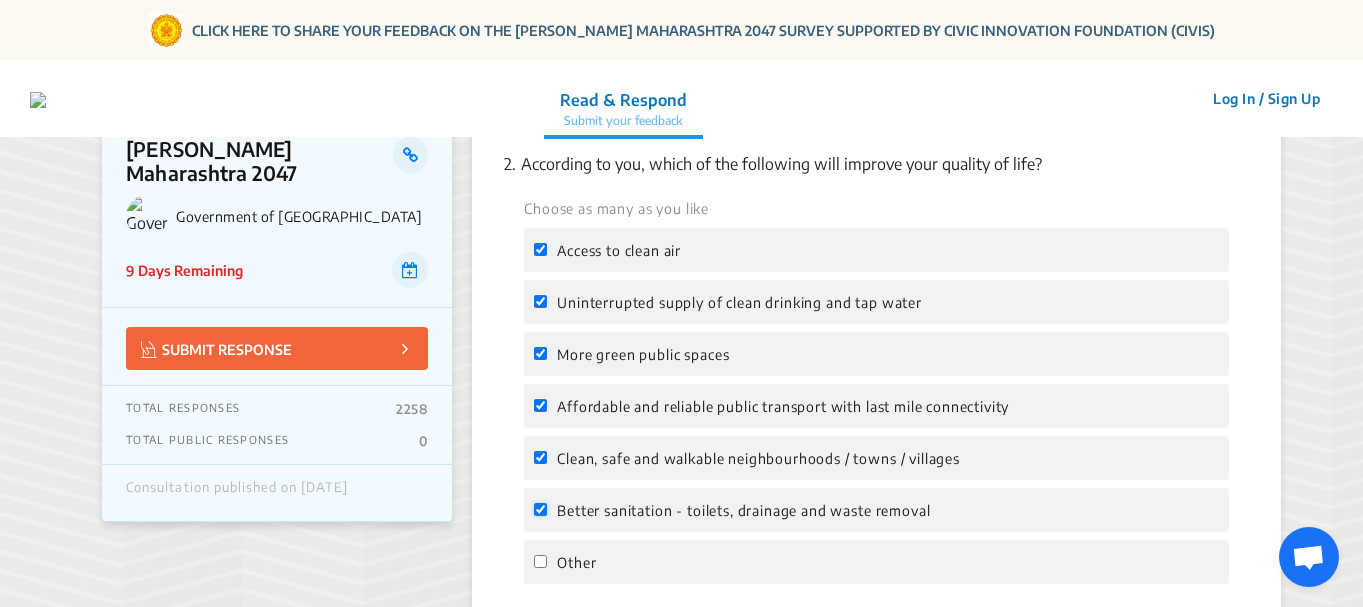 checkbox on "true" 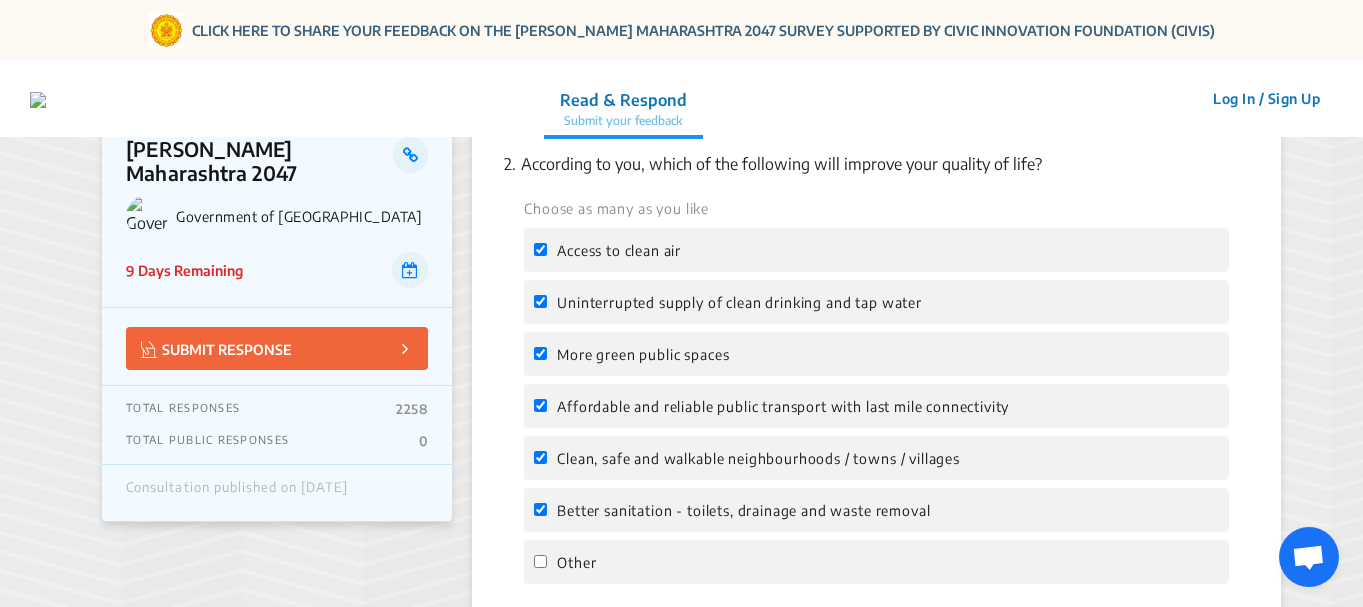 click on "Other" 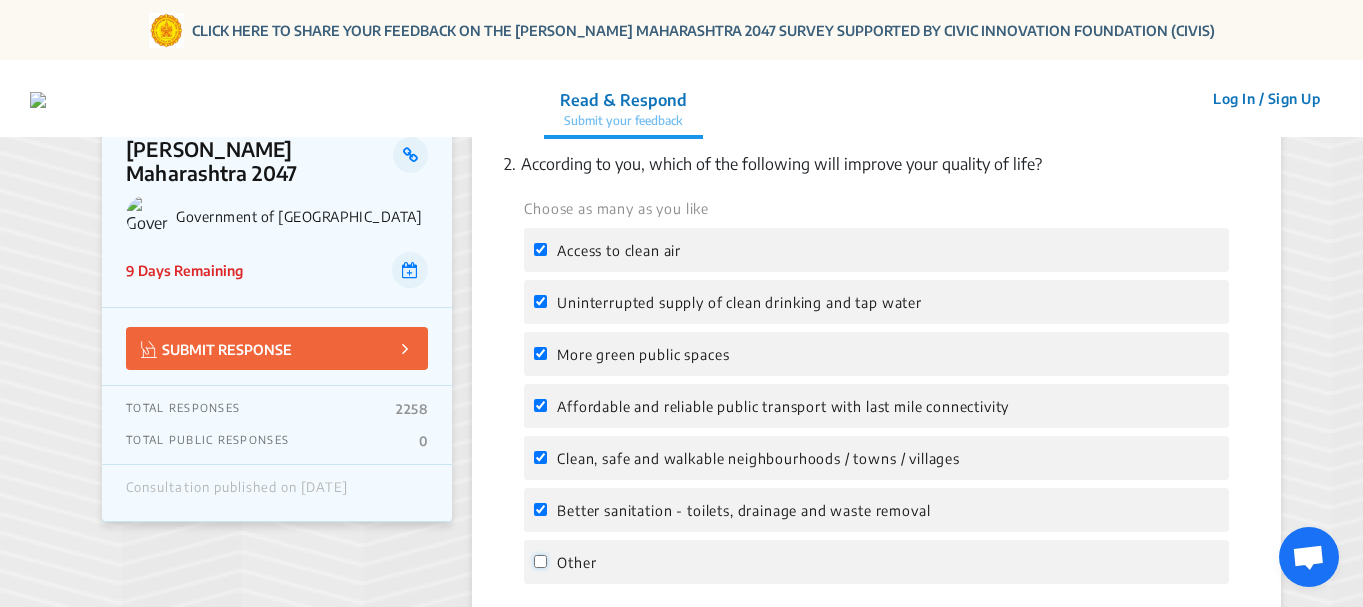 click on "Other" 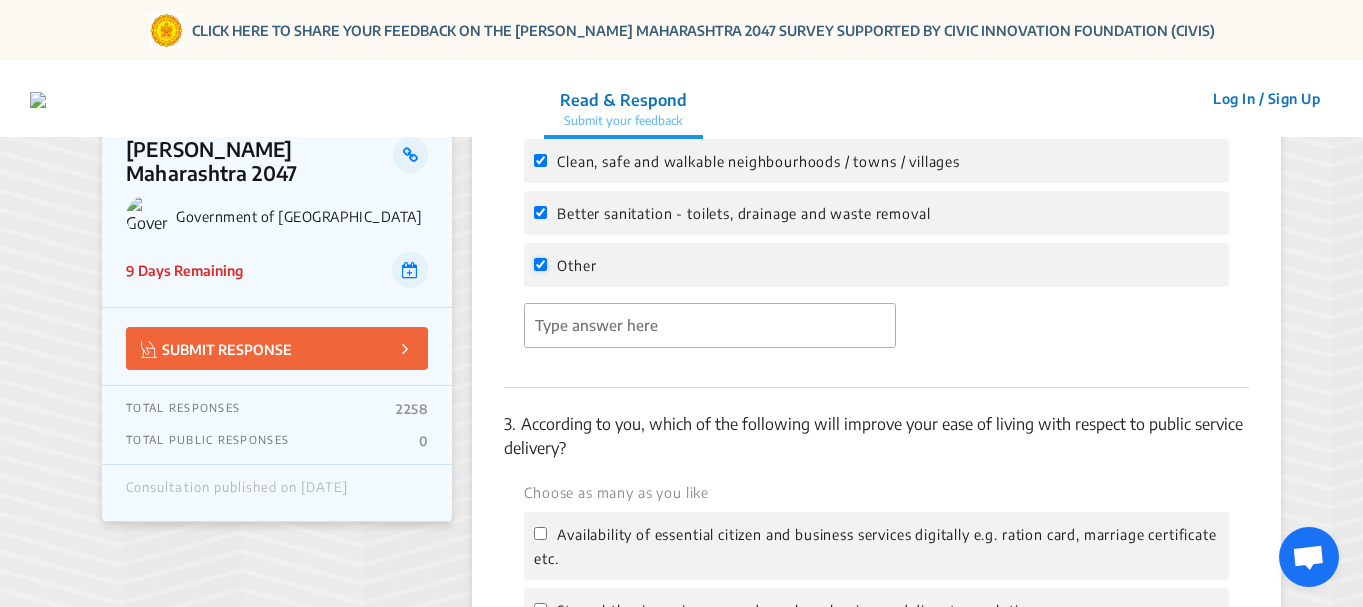 scroll, scrollTop: 900, scrollLeft: 0, axis: vertical 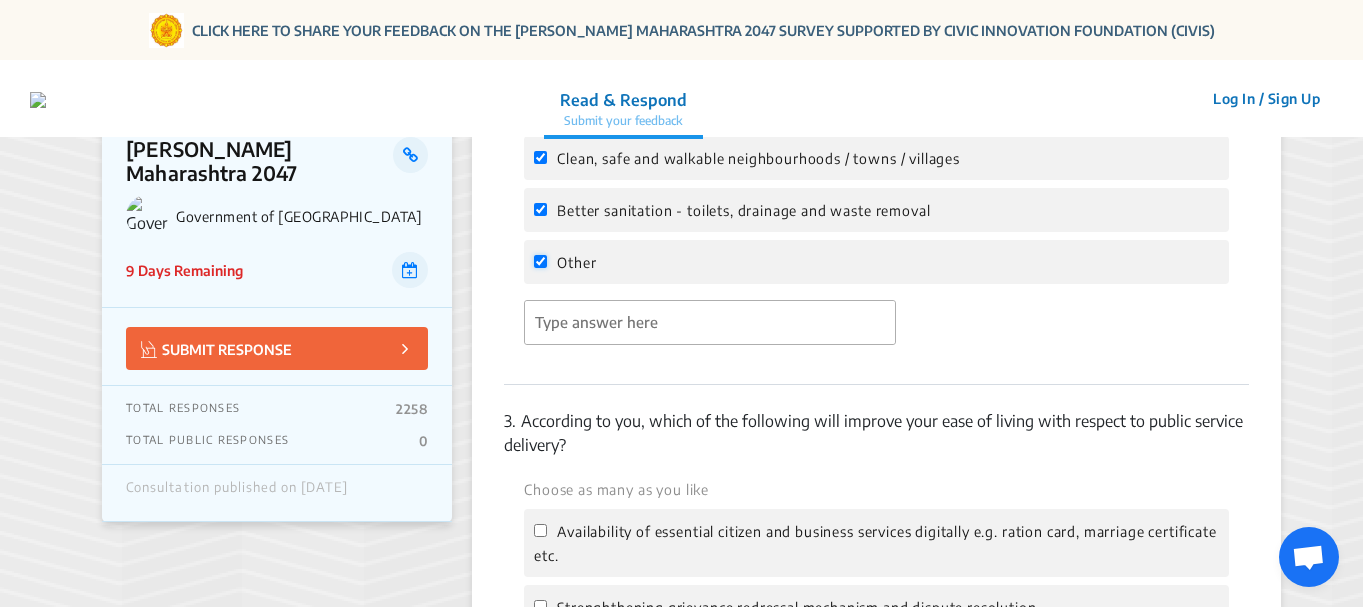 click on "Other" 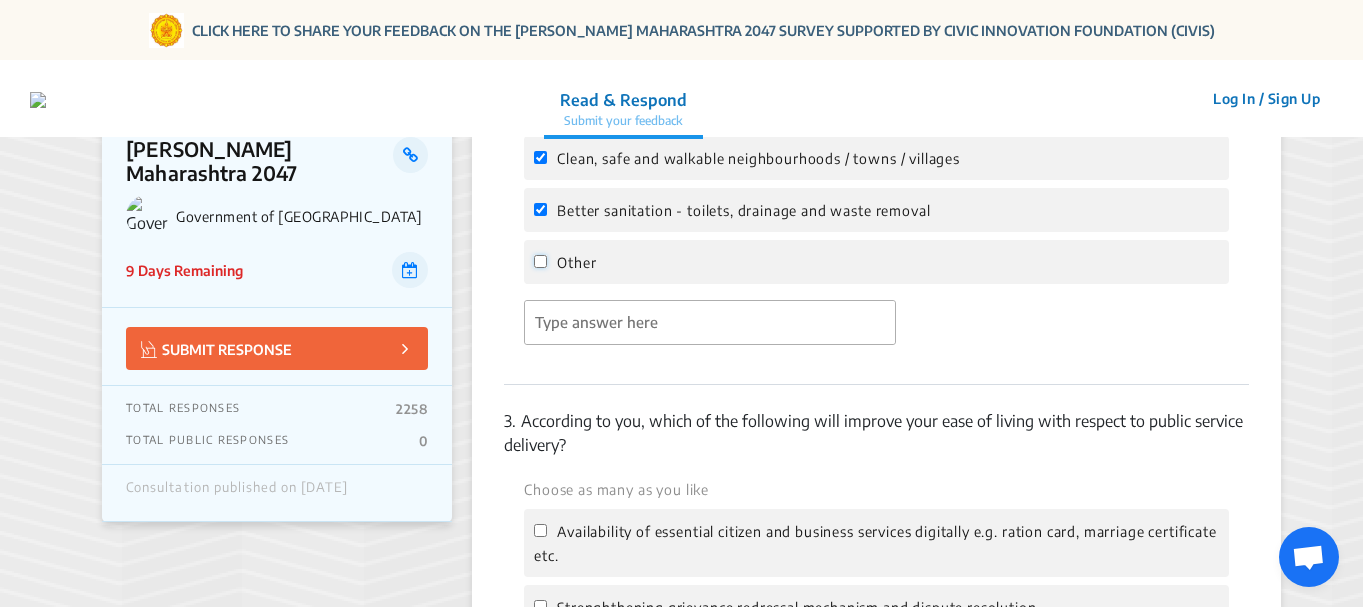 checkbox on "false" 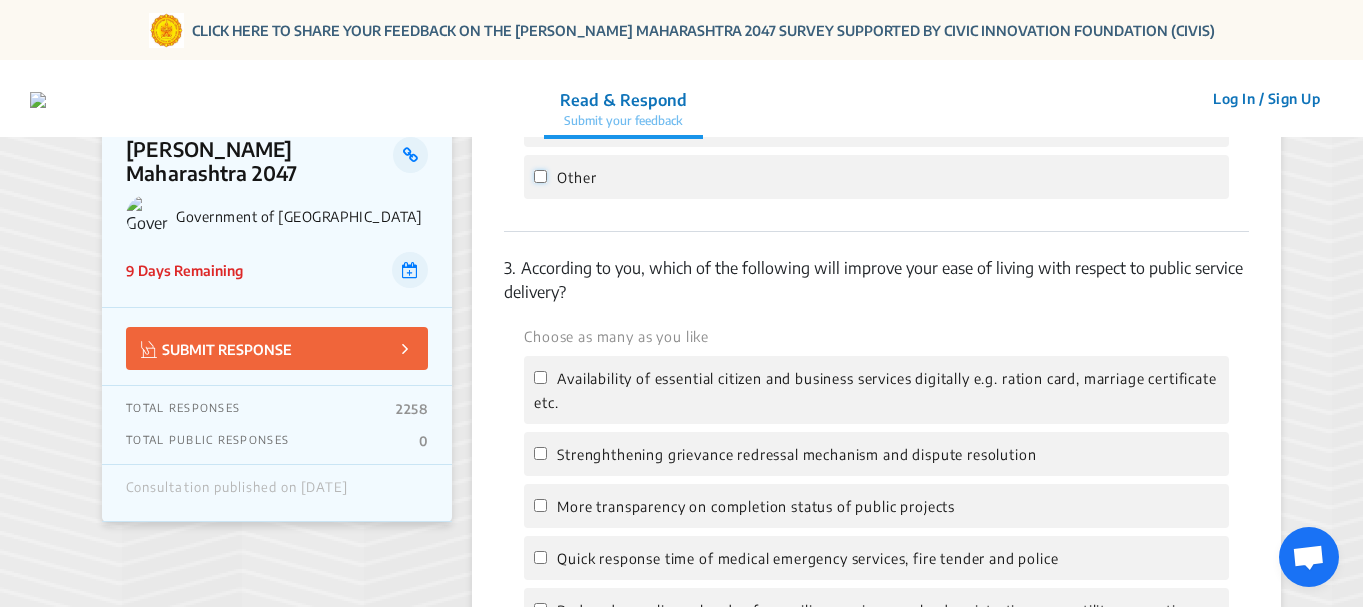 scroll, scrollTop: 1100, scrollLeft: 0, axis: vertical 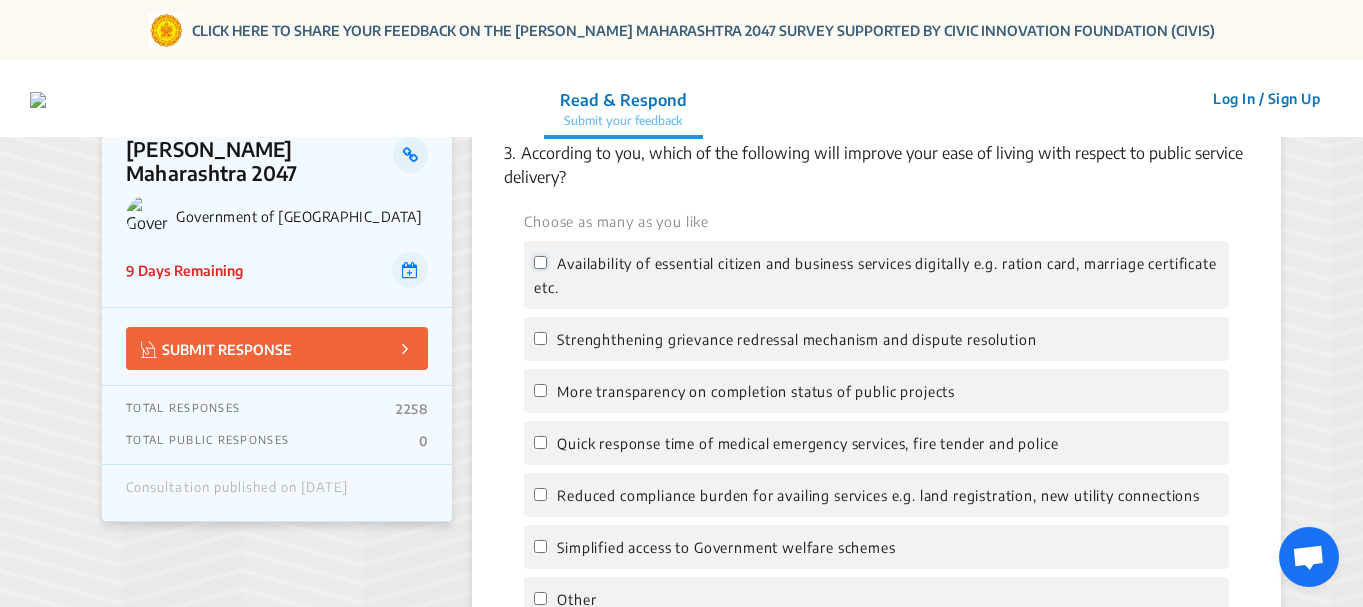click on "Availability of essential citizen and business services digitally e.g. ration card, marriage certificate etc." 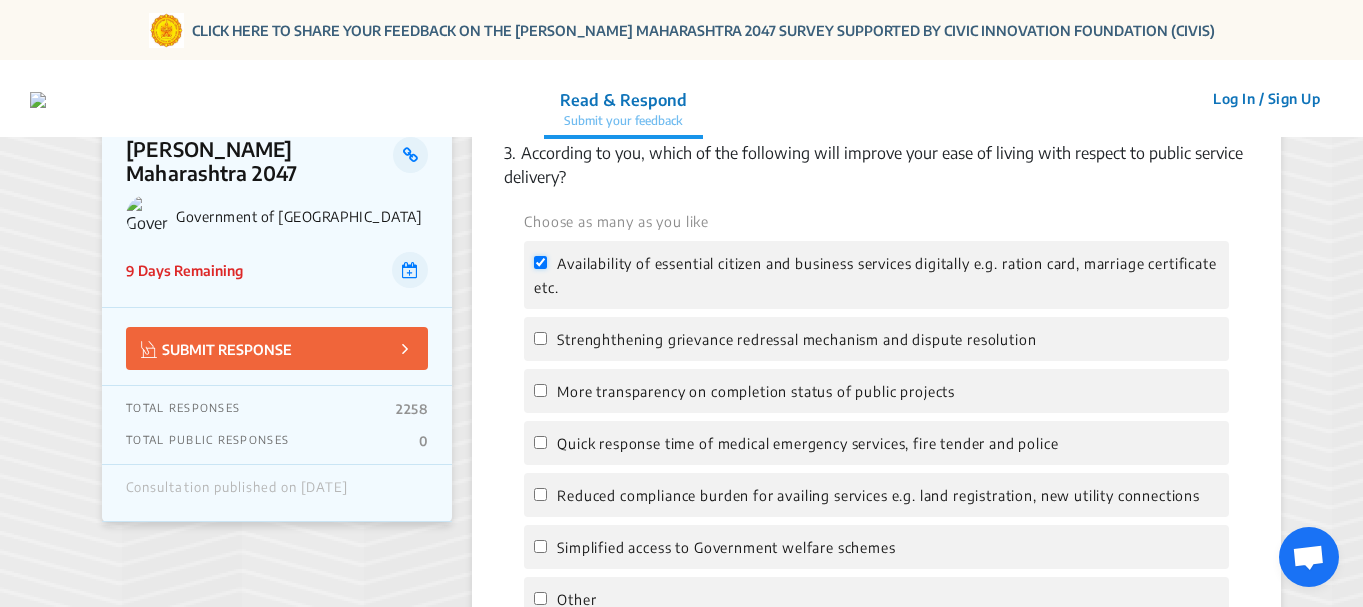 checkbox on "true" 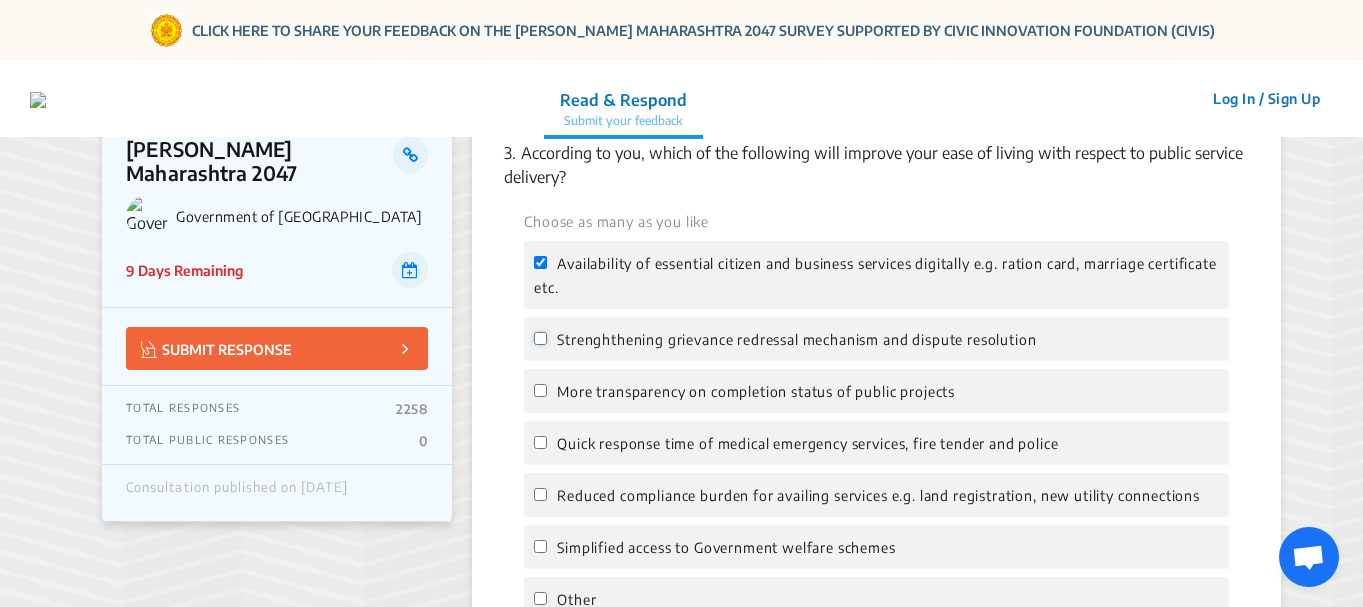 click on "Strenghthening grievance redressal mechanism and dispute resolution" 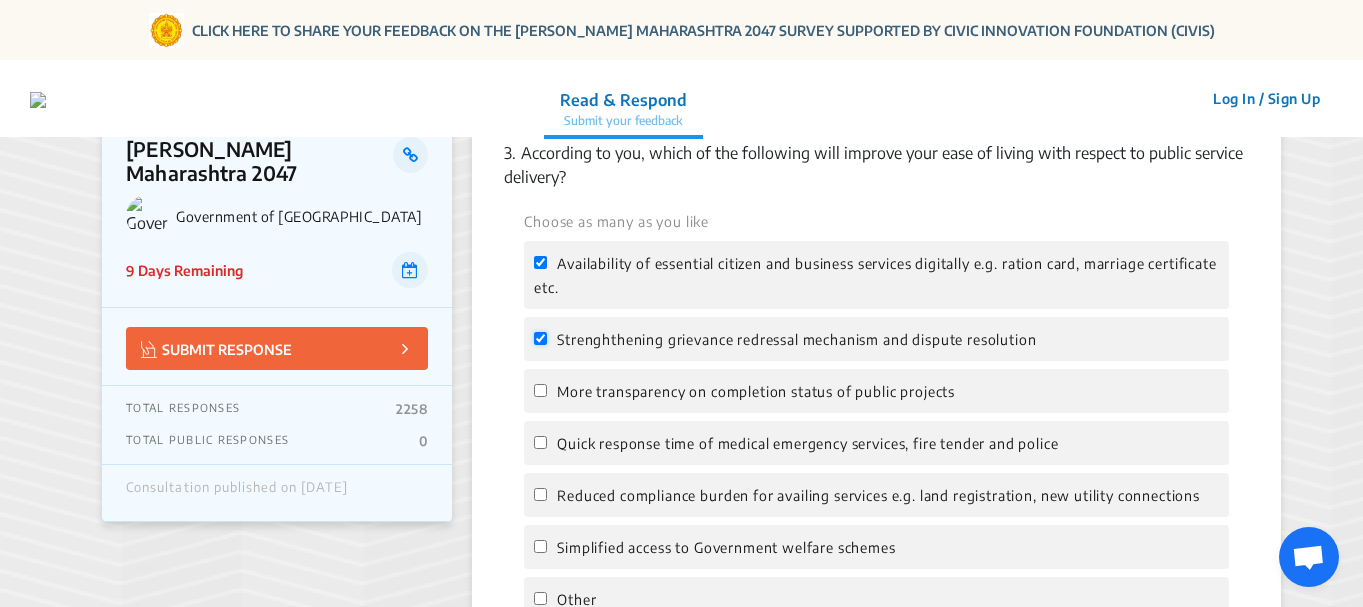 checkbox on "true" 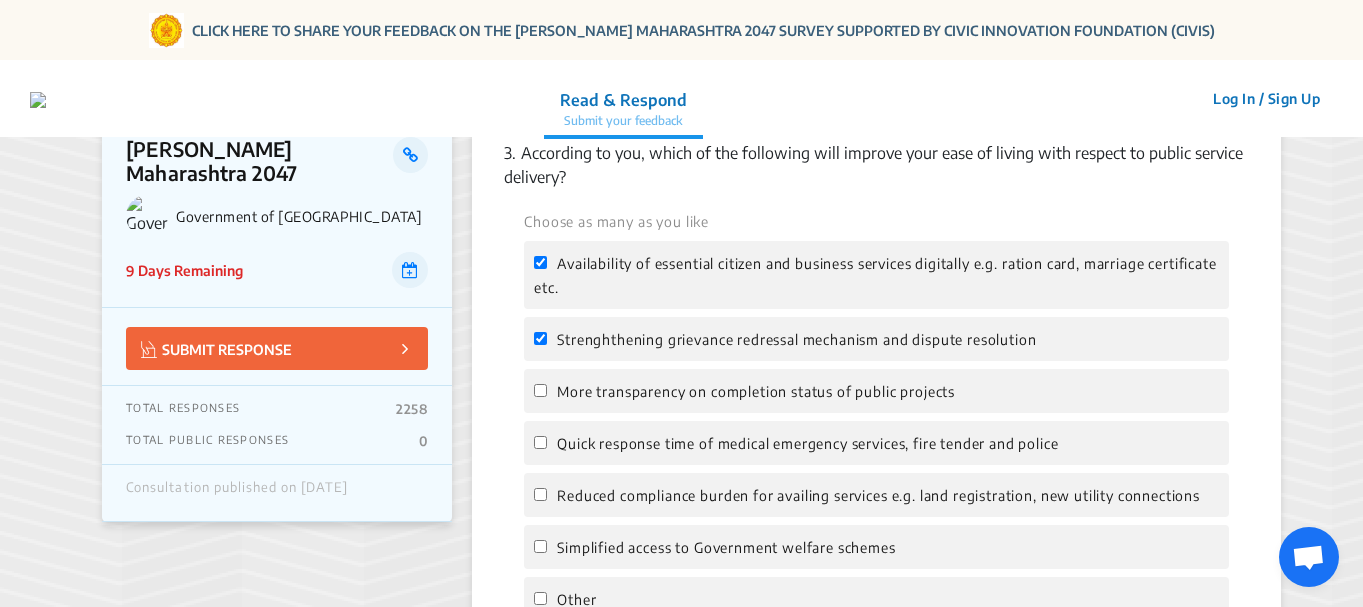 click on "More transparency on completion status of public projects" 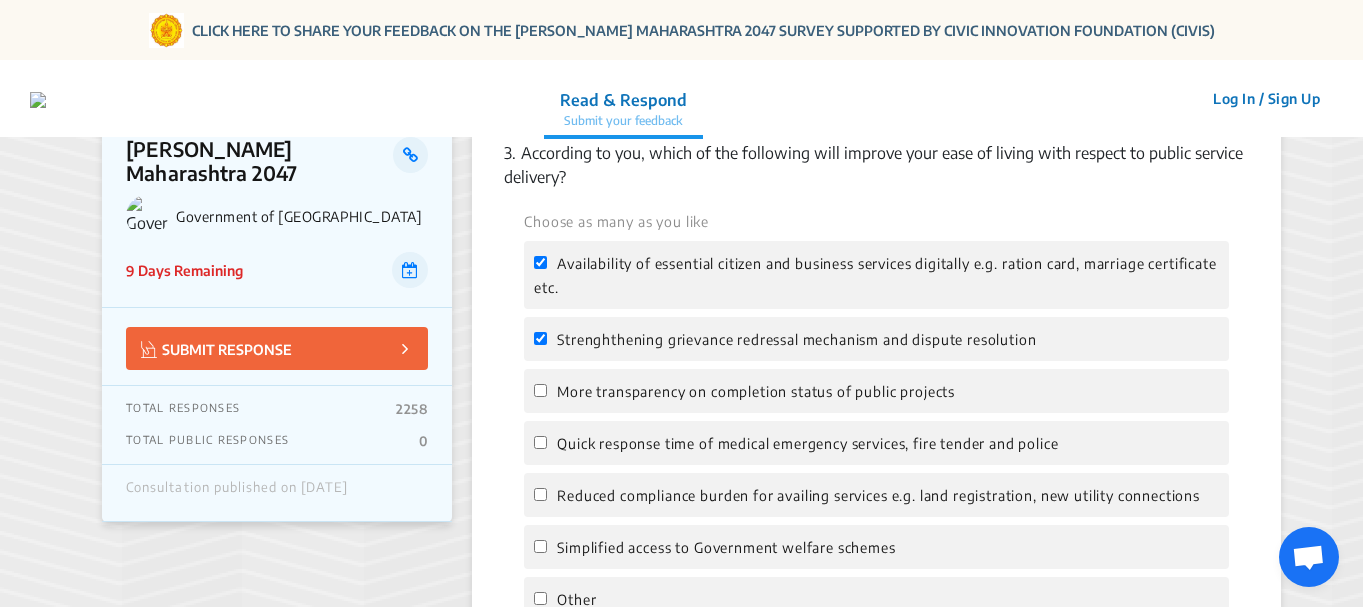 click on "More transparency on completion status of public projects" 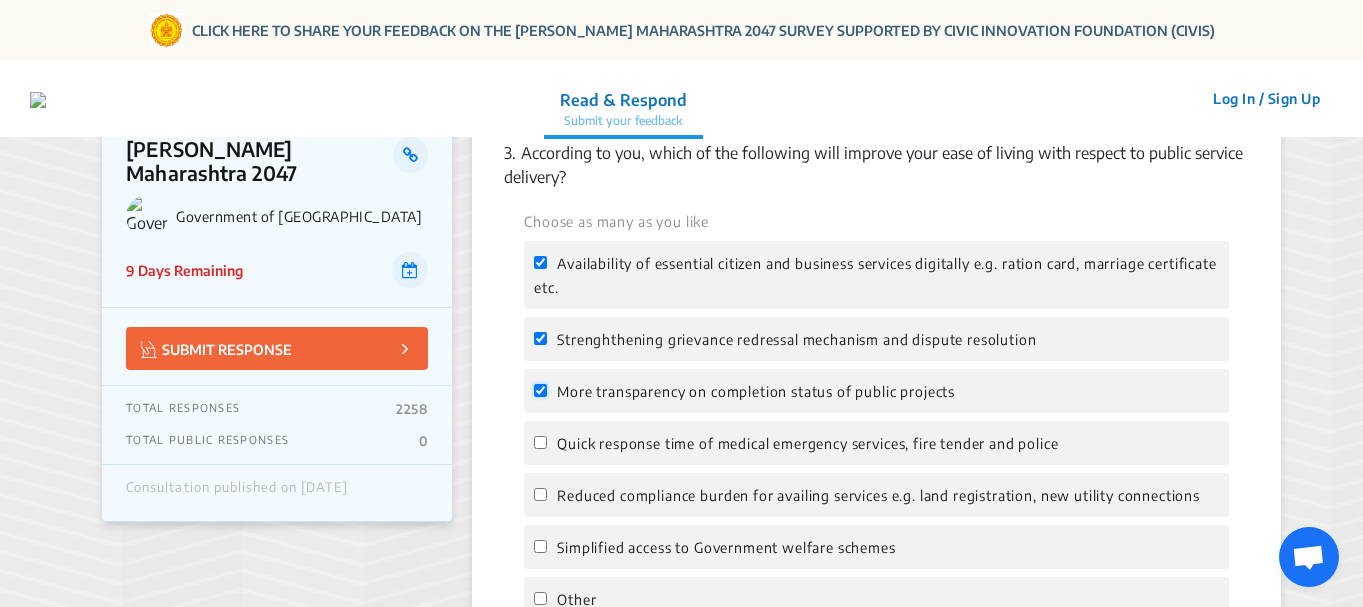 checkbox on "true" 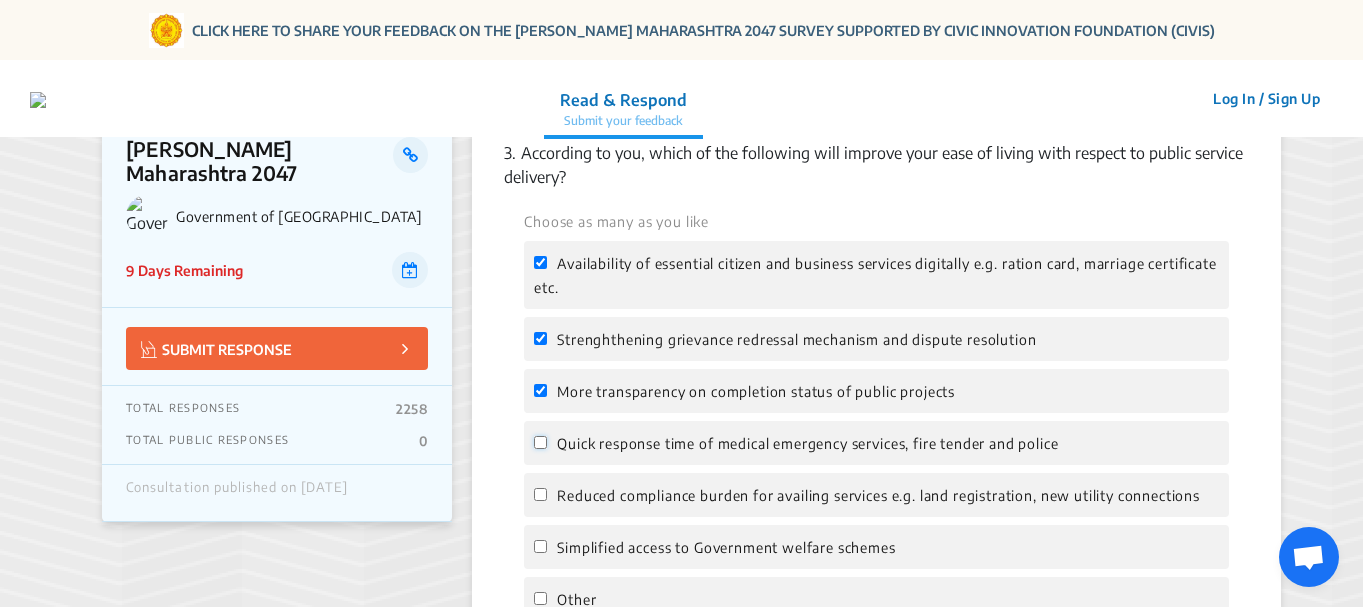 click on "Quick response time of medical emergency services, fire tender and police" 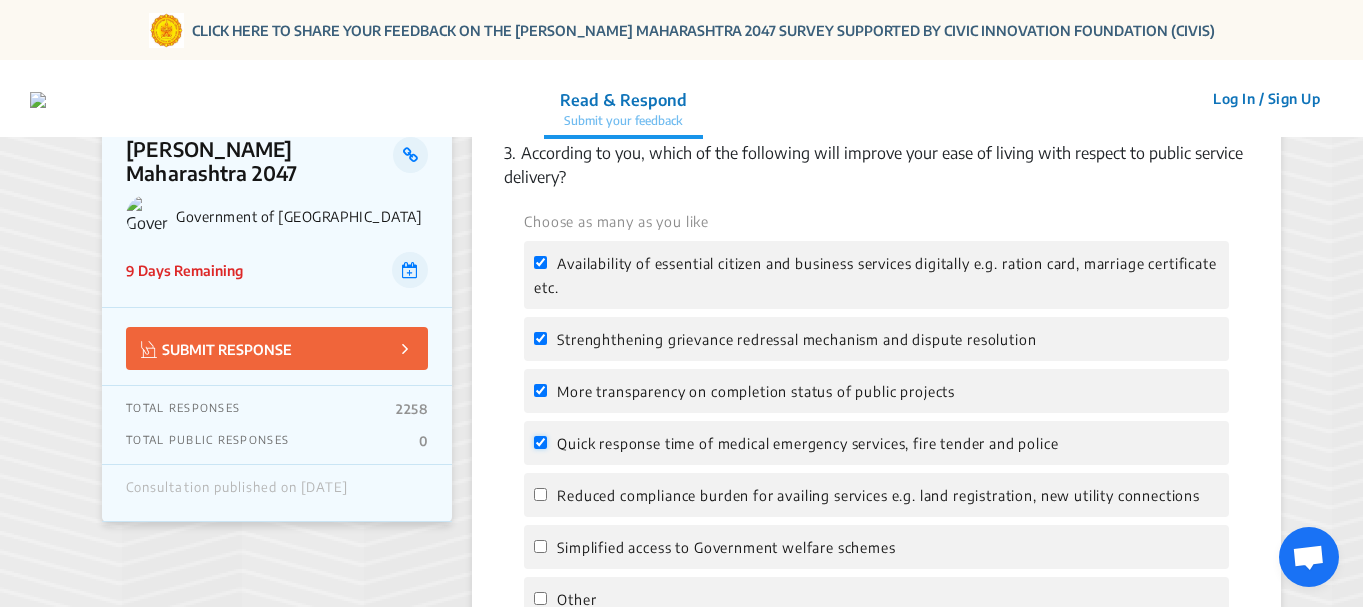 checkbox on "true" 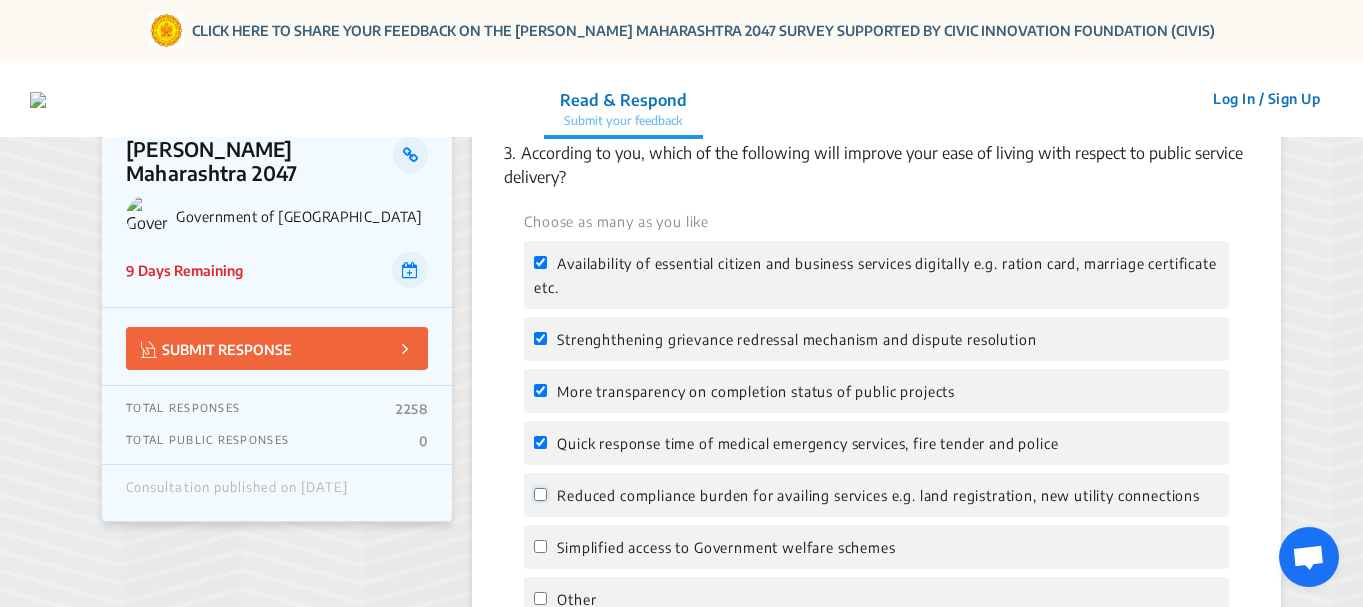 click on "Reduced compliance burden for availing services e.g. land registration, new utility connections" 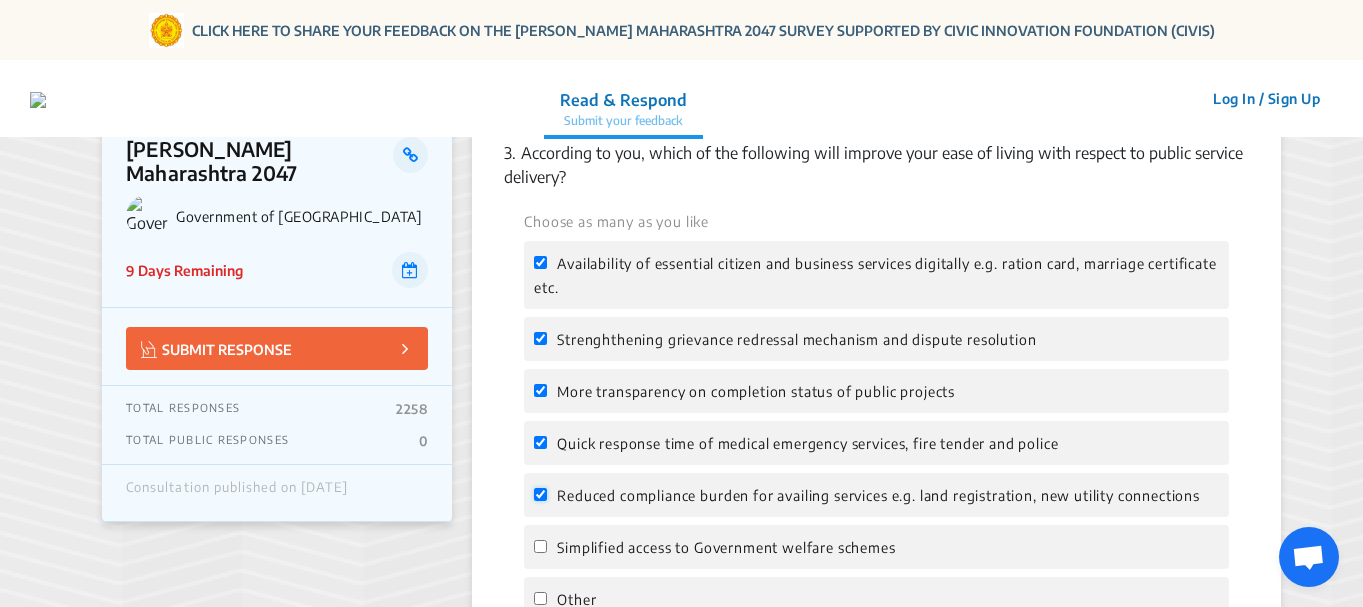 checkbox on "true" 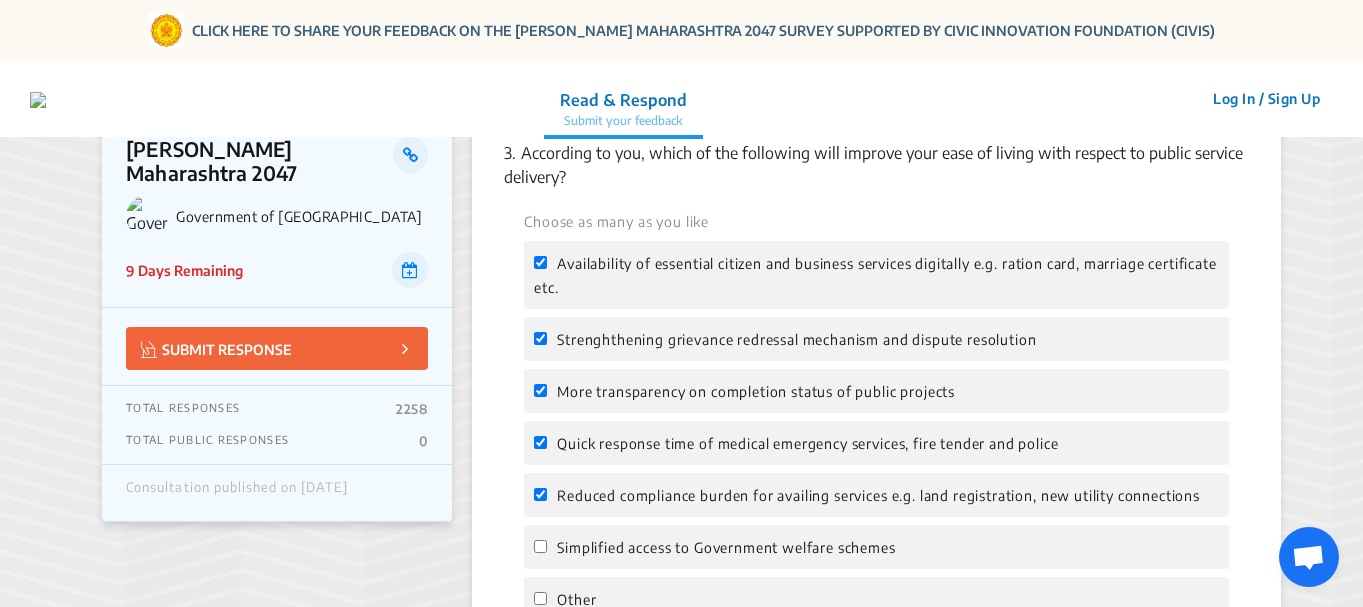 click on "Simplified access to Government welfare schemes" 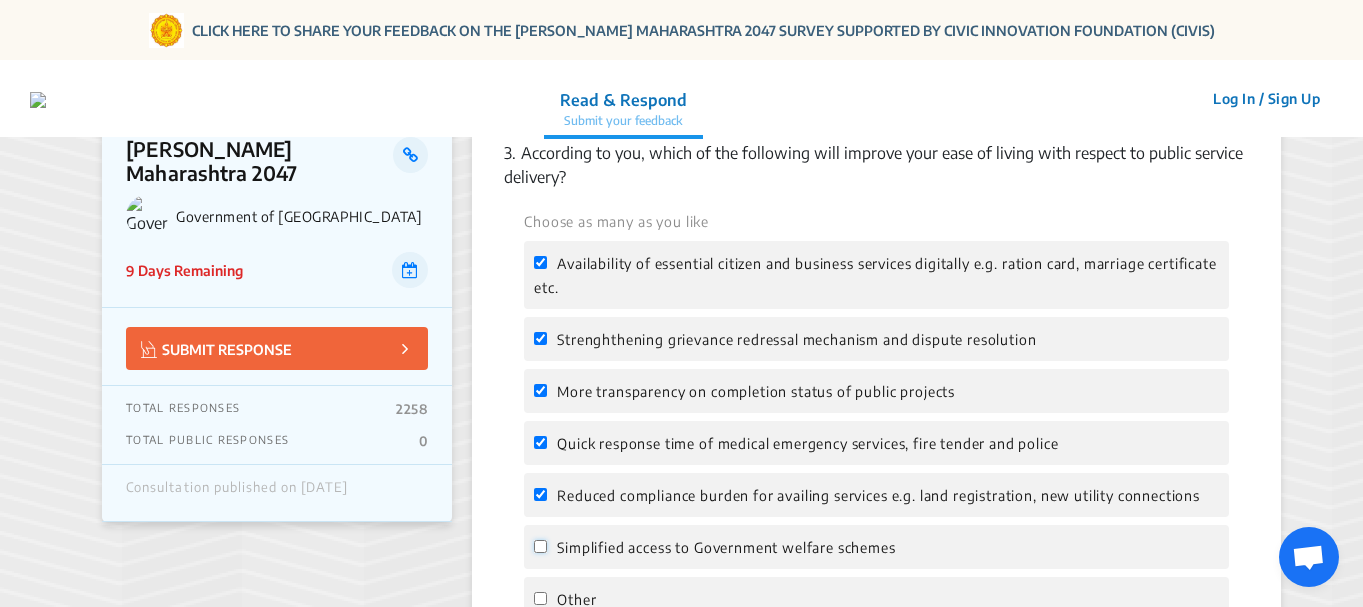 click on "Simplified access to Government welfare schemes" 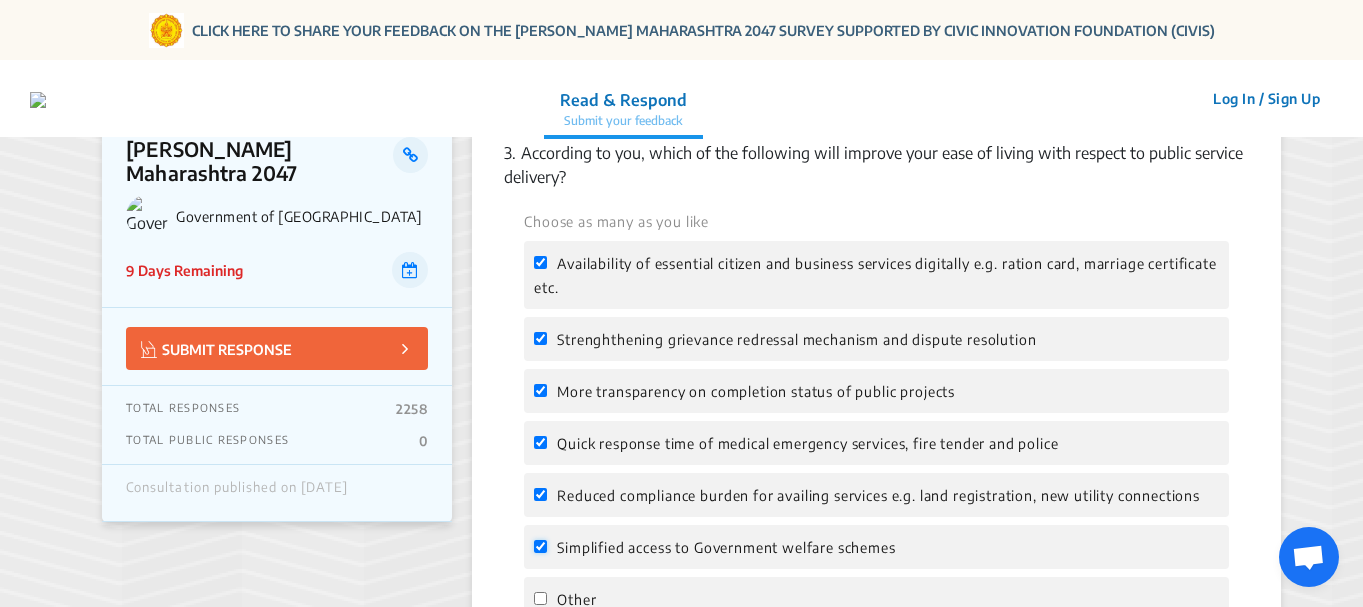 checkbox on "true" 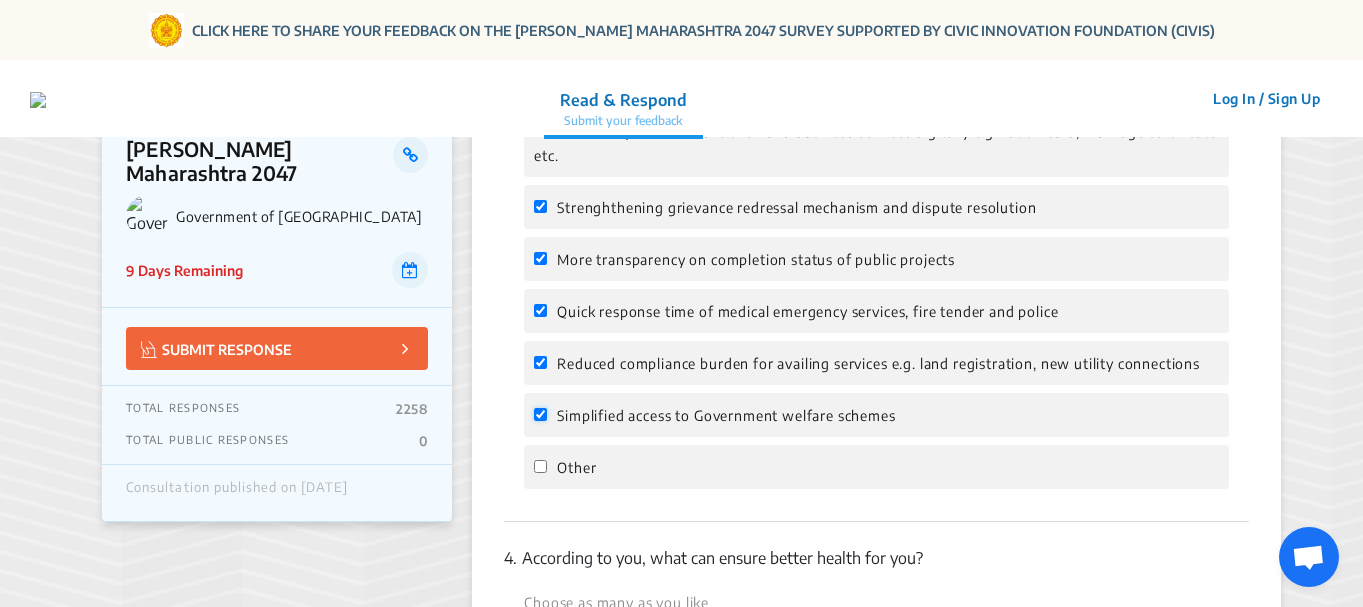 scroll, scrollTop: 1400, scrollLeft: 0, axis: vertical 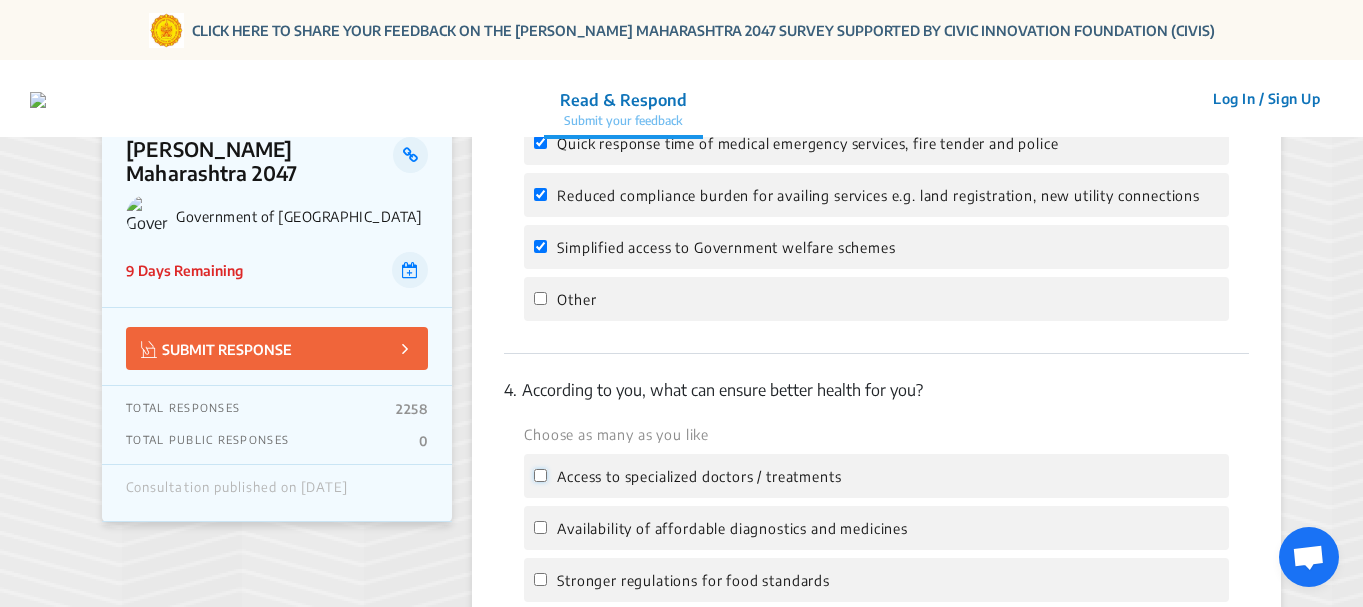 click on "Access to specialized doctors / treatments" 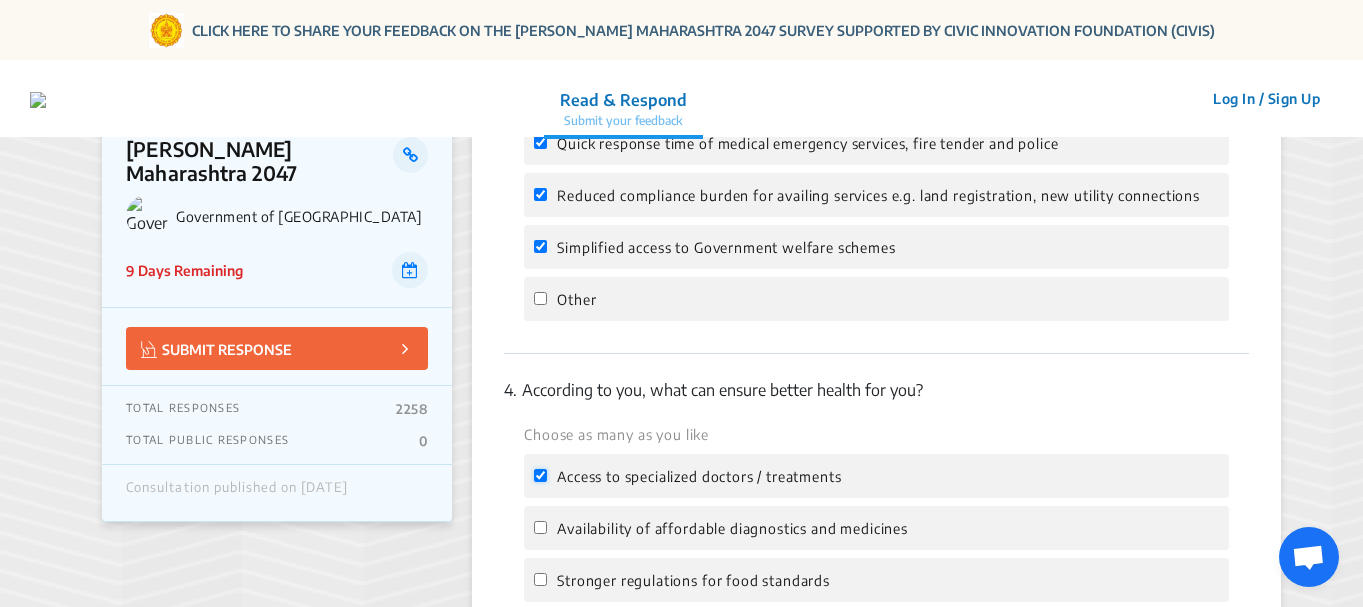 checkbox on "true" 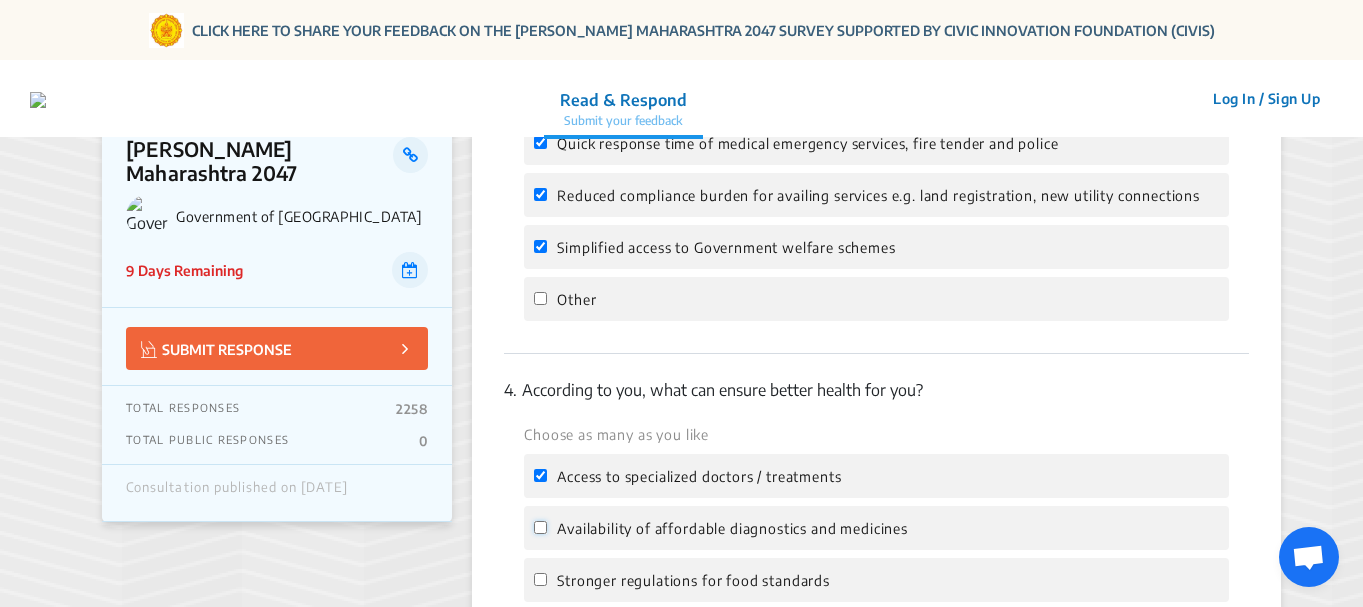 click on "Availability of affordable diagnostics and medicines" 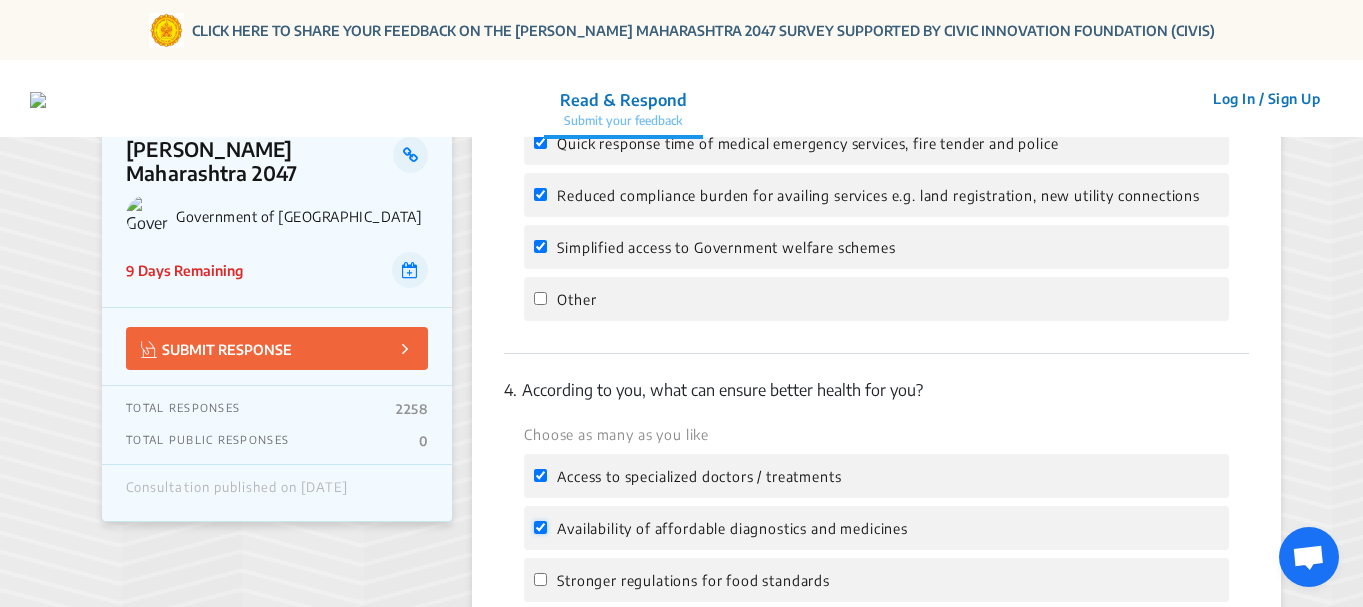 checkbox on "true" 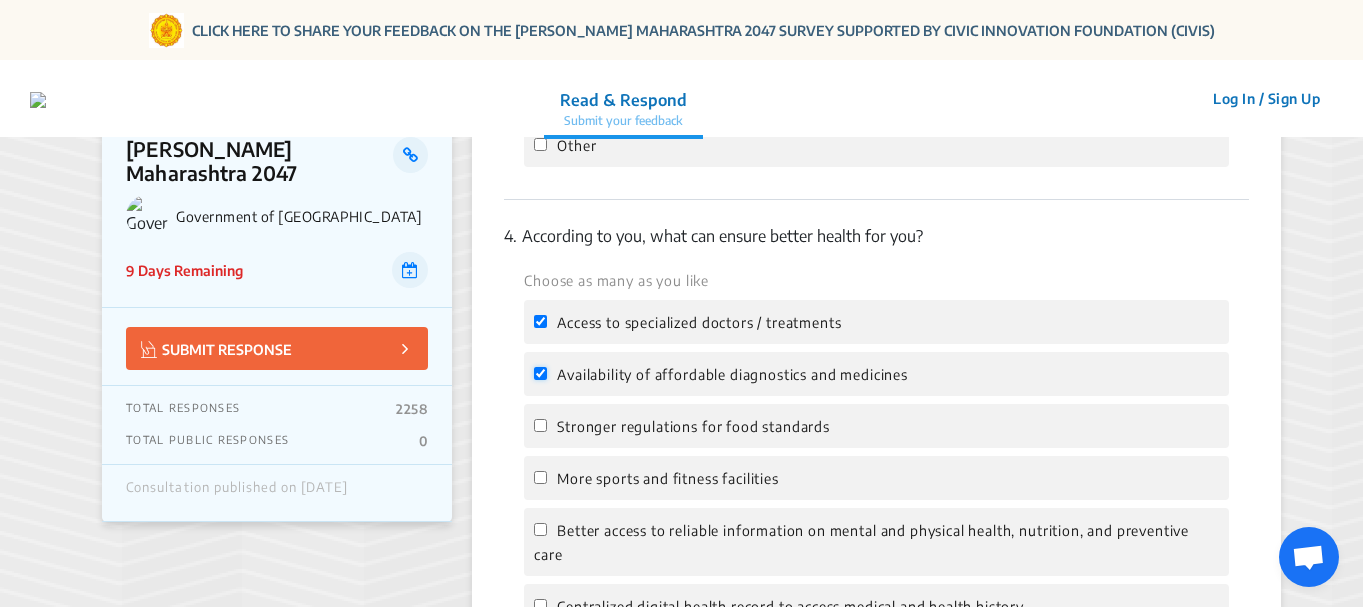 scroll, scrollTop: 1600, scrollLeft: 0, axis: vertical 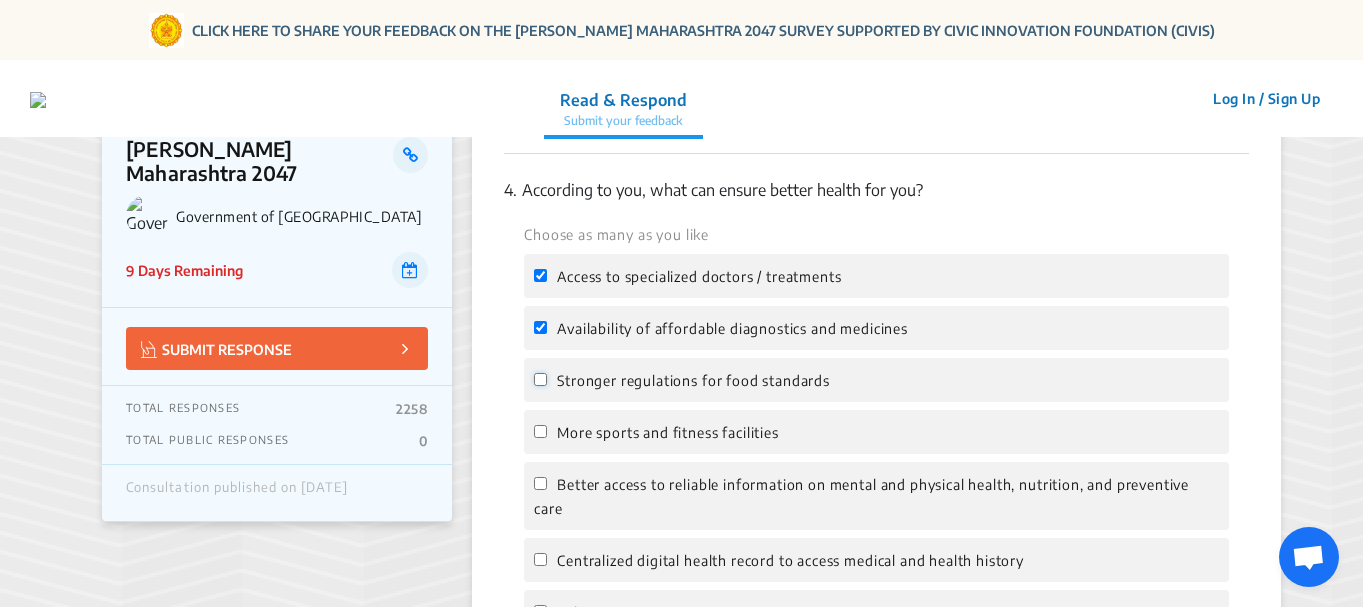 click on "Stronger regulations for food standards" 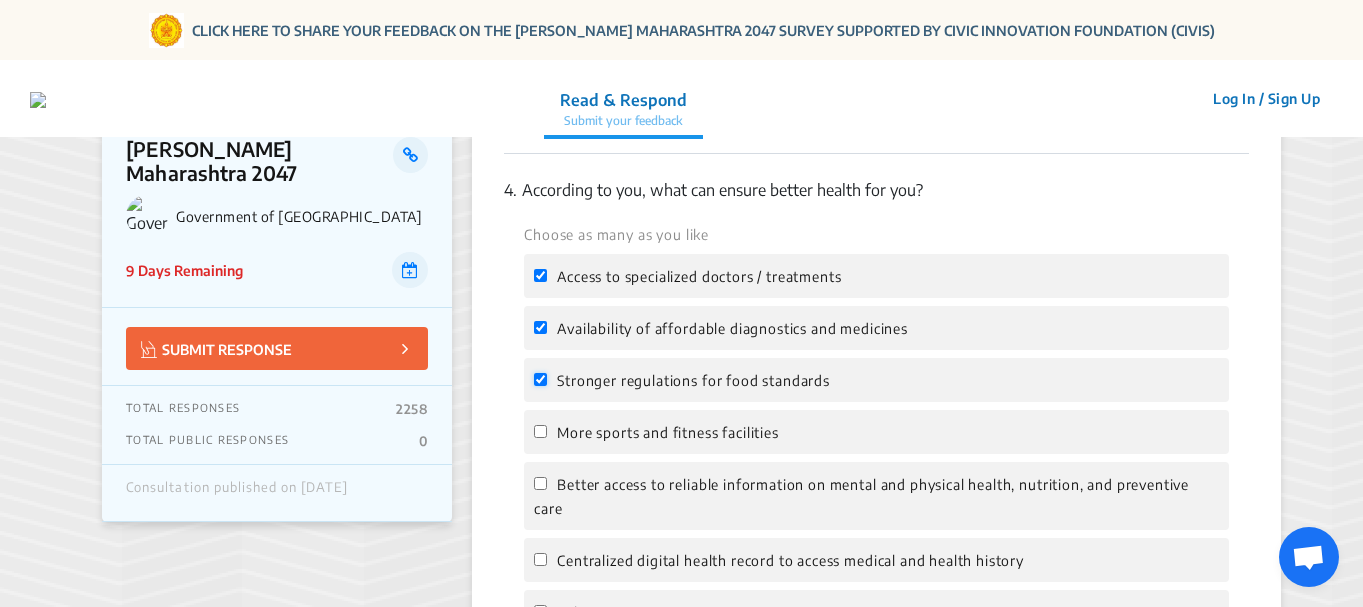 checkbox on "true" 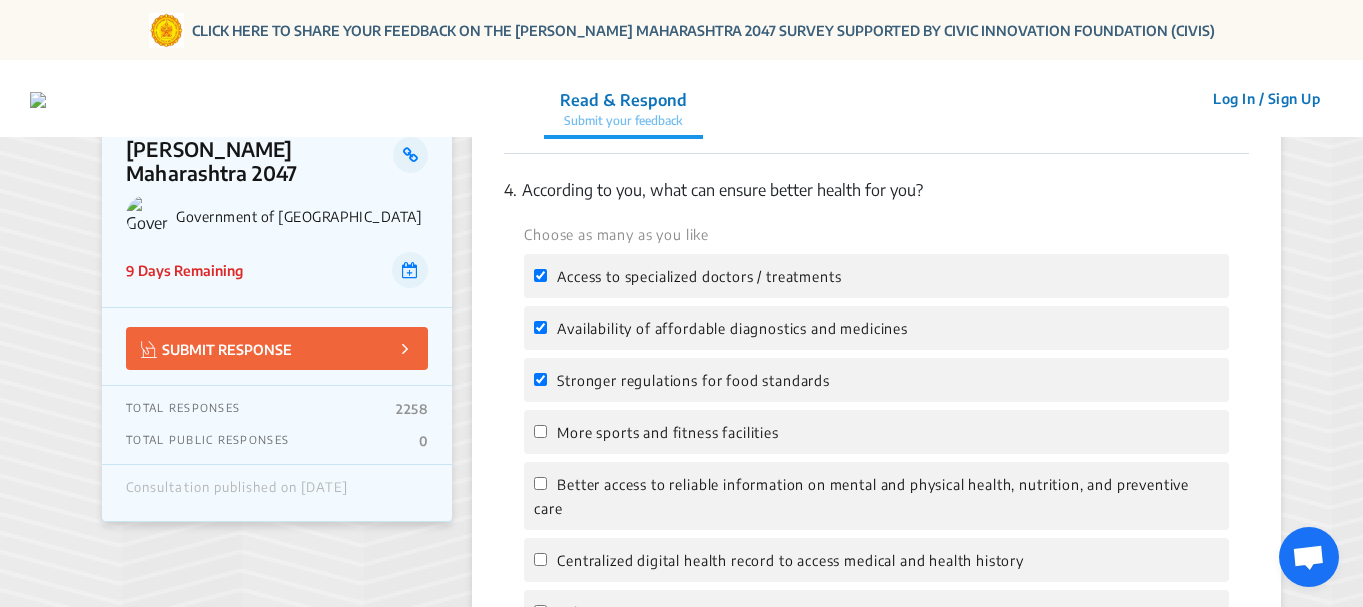 click on "More sports and fitness facilities" 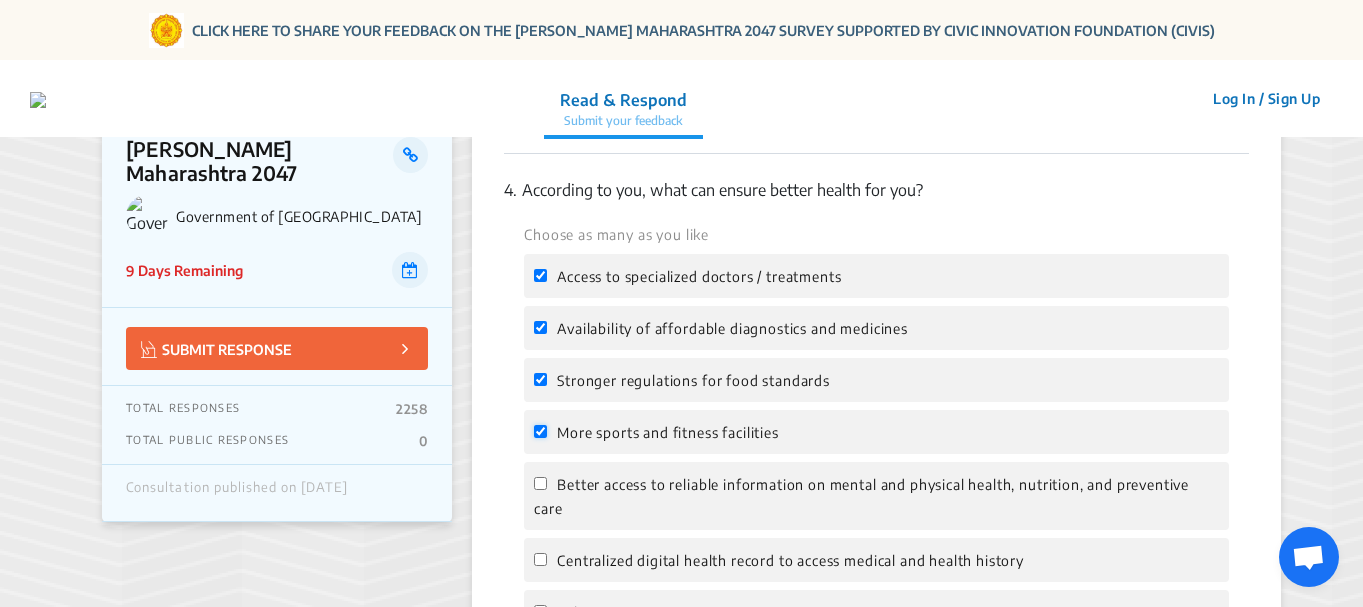 checkbox on "true" 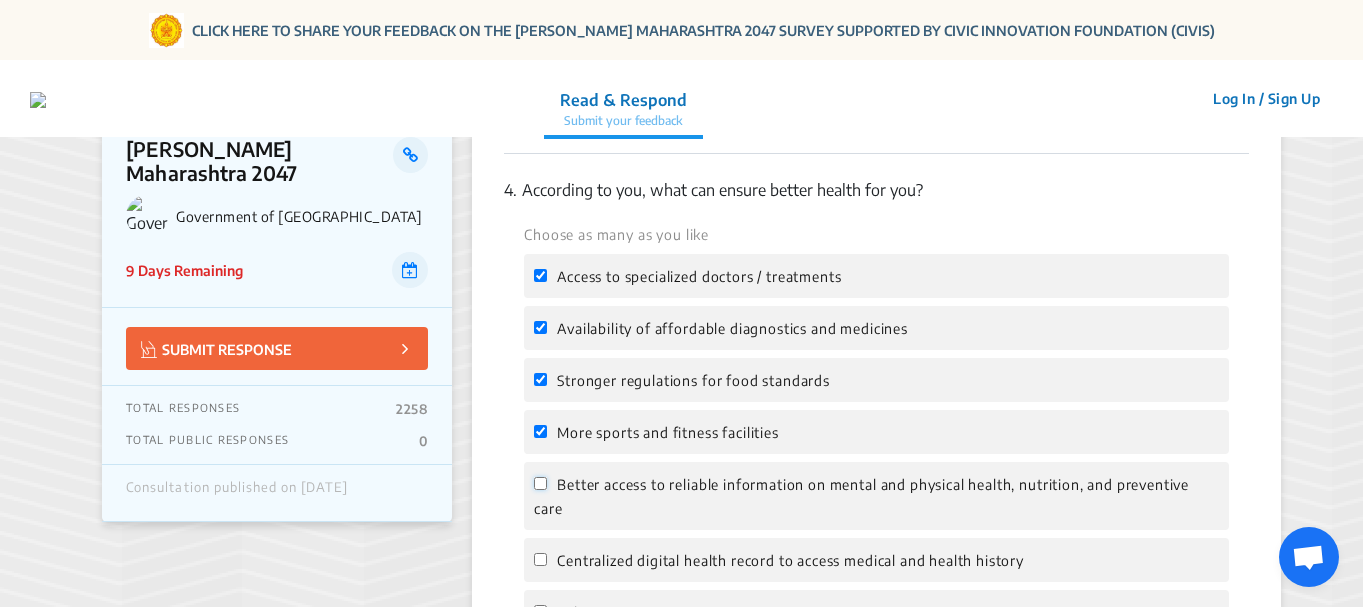 click on "Better access to reliable information on mental and physical health, nutrition, and preventive care" 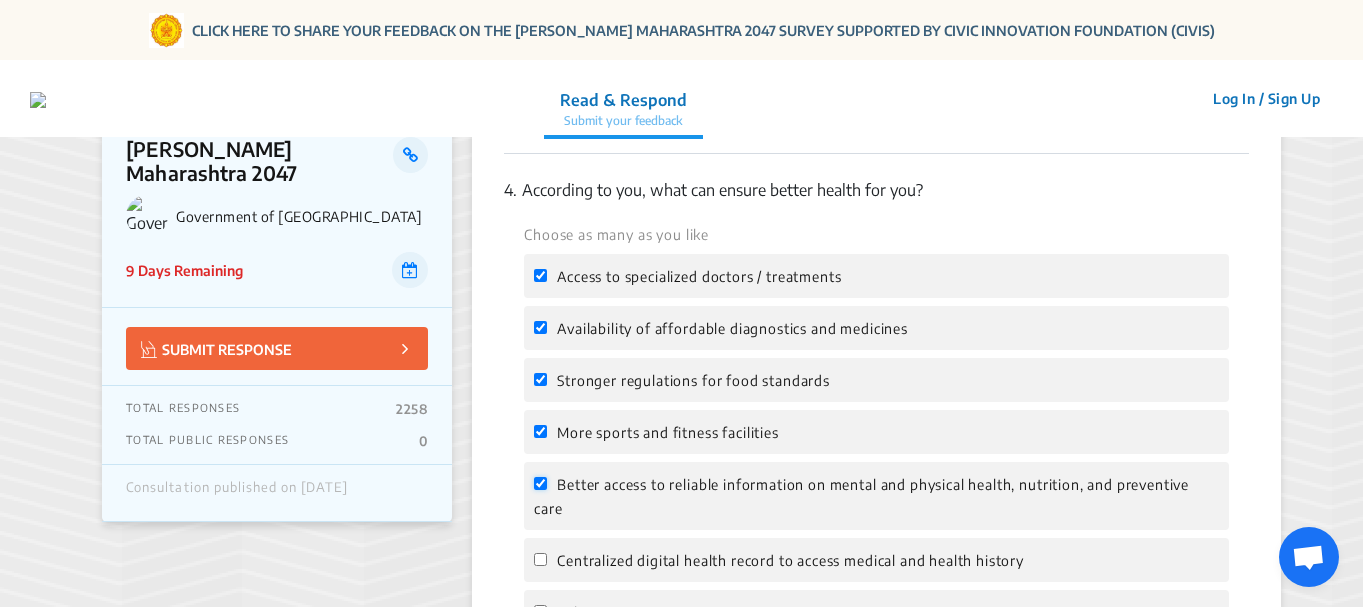 checkbox on "true" 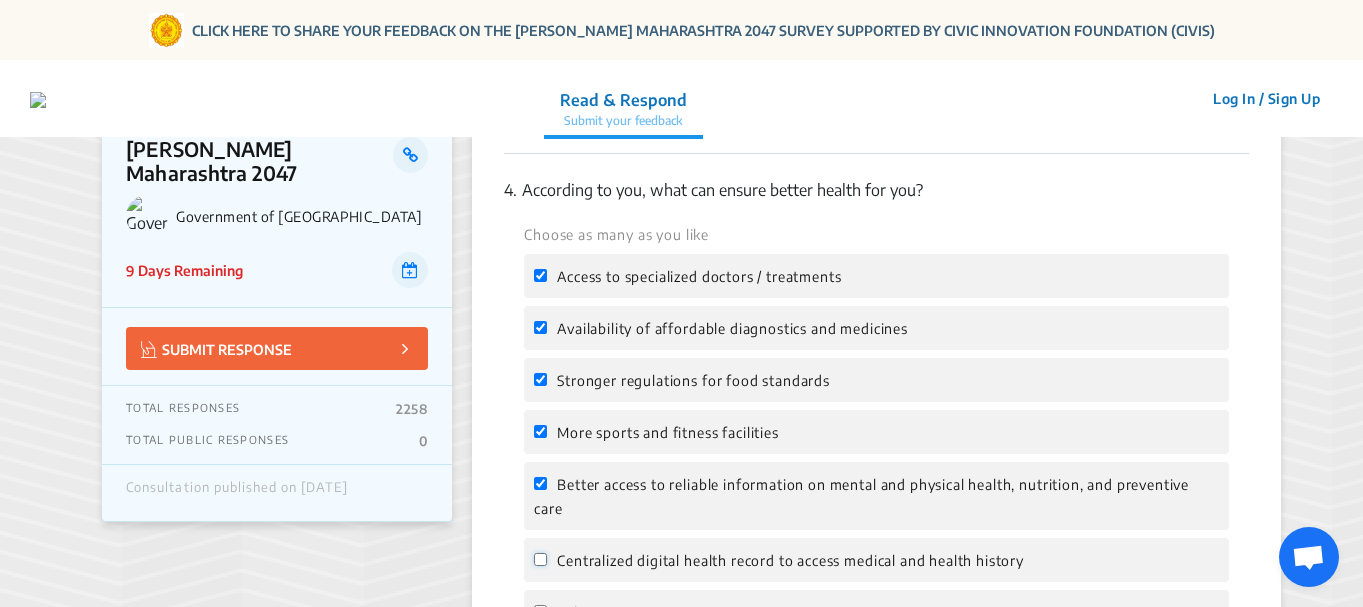 click on "Centralized digital health record to access medical and health history" 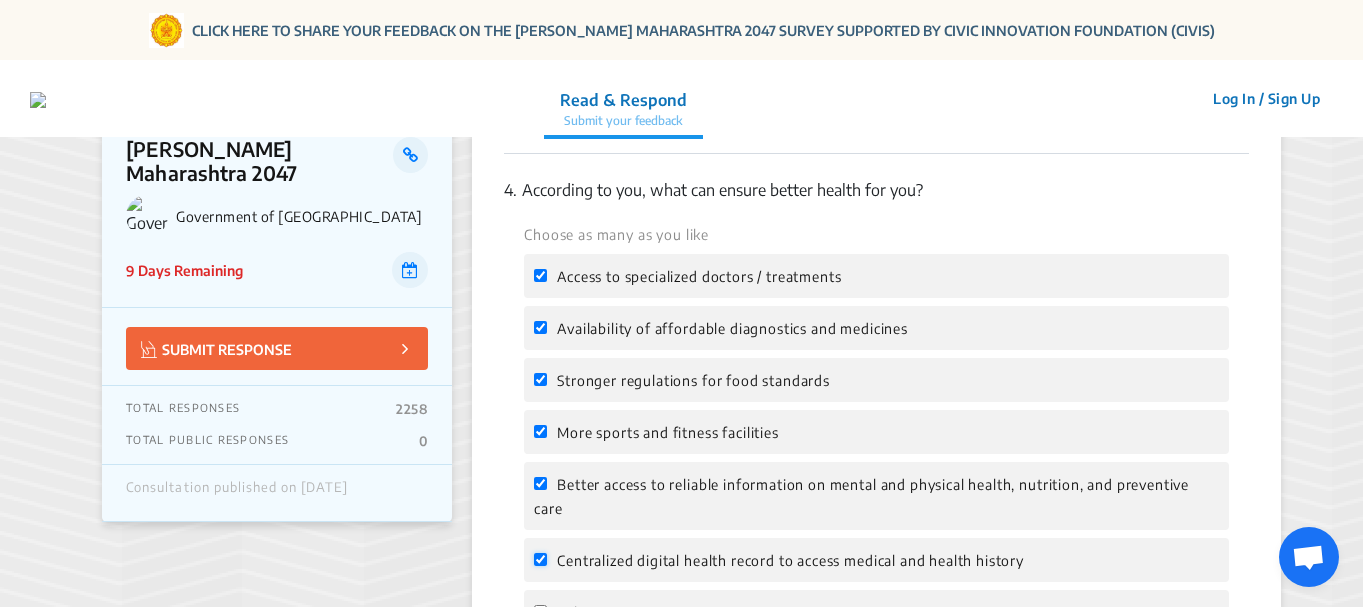 checkbox on "true" 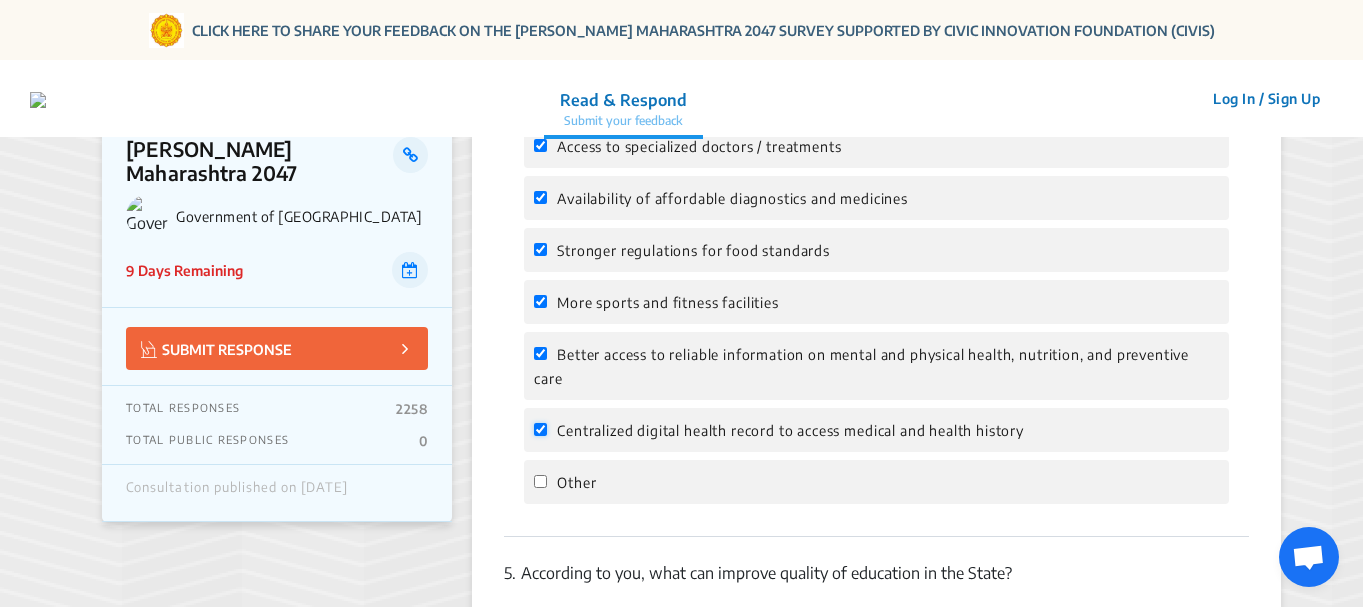scroll, scrollTop: 2005, scrollLeft: 0, axis: vertical 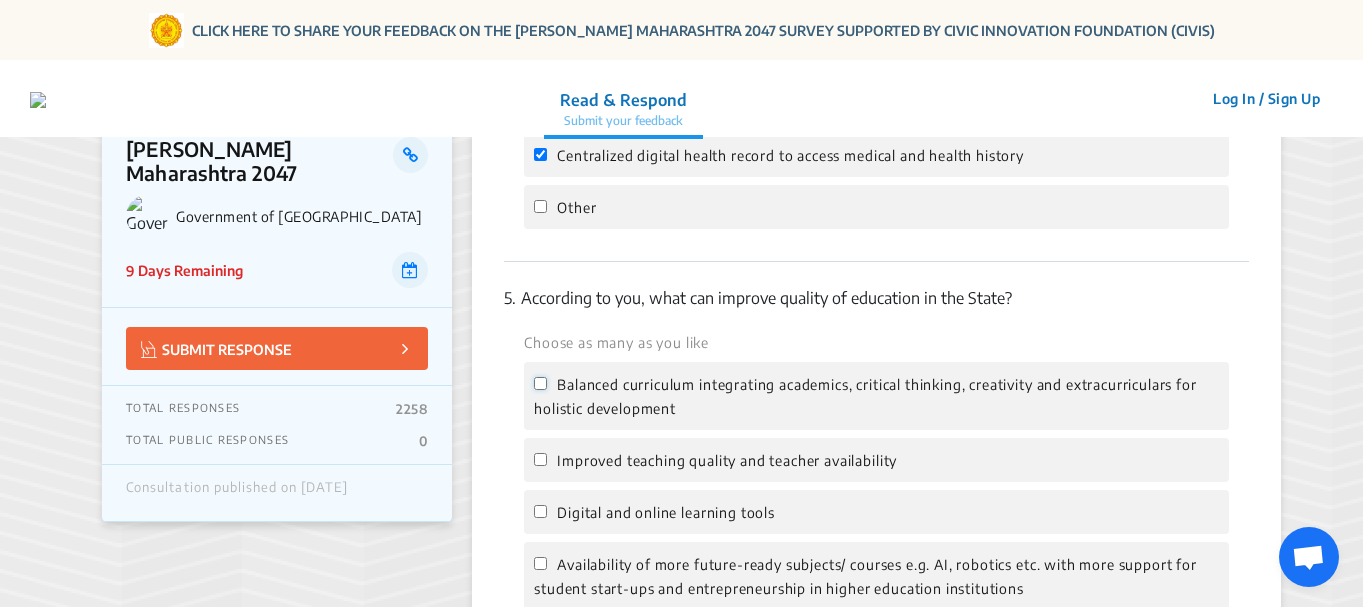 click on "Balanced curriculum integrating academics, critical thinking, creativity and extracurriculars for holistic development" 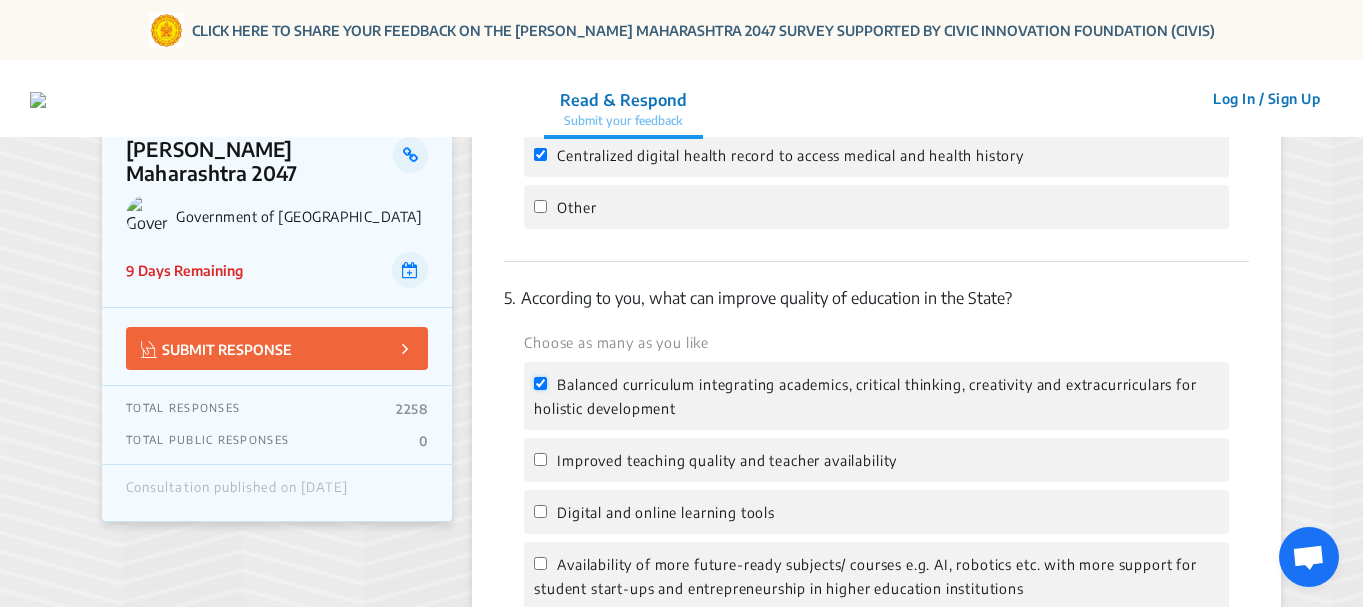 checkbox on "true" 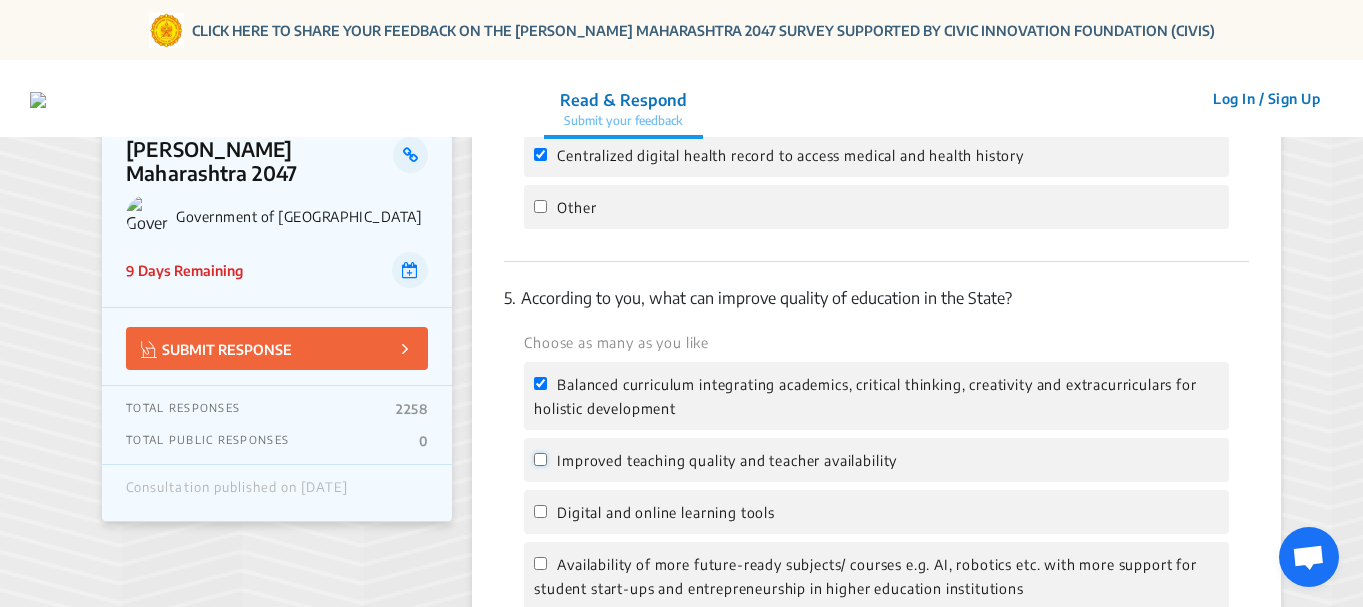 click on "Improved teaching quality and teacher availability" 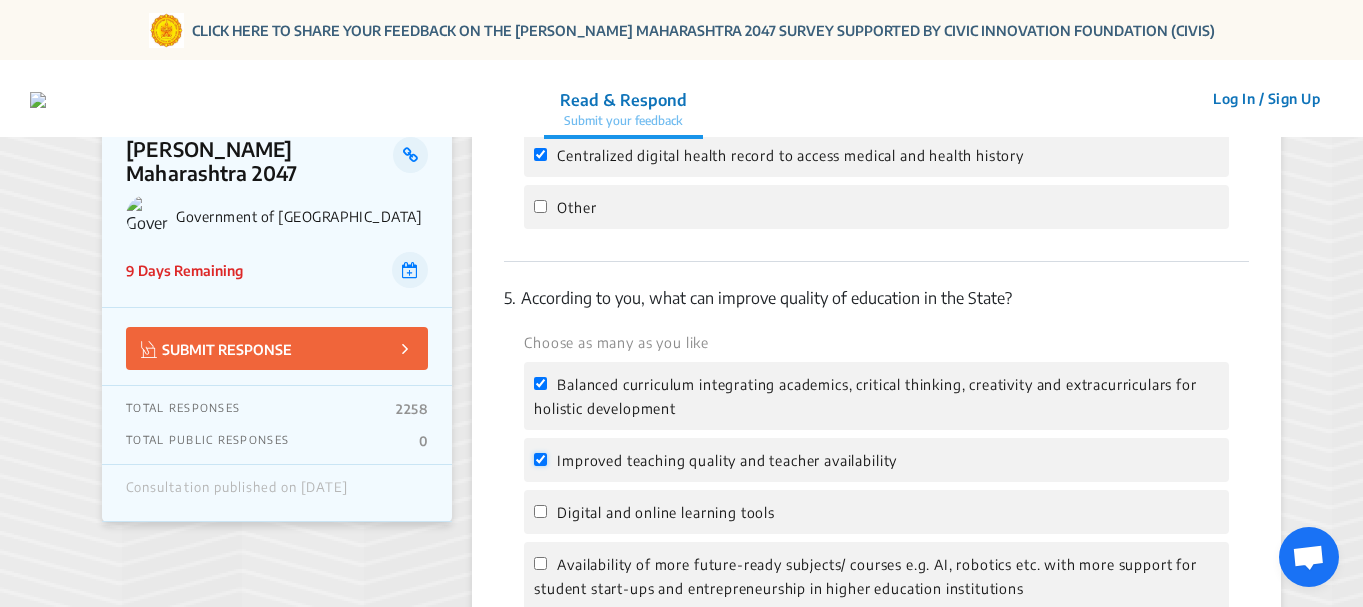 checkbox on "true" 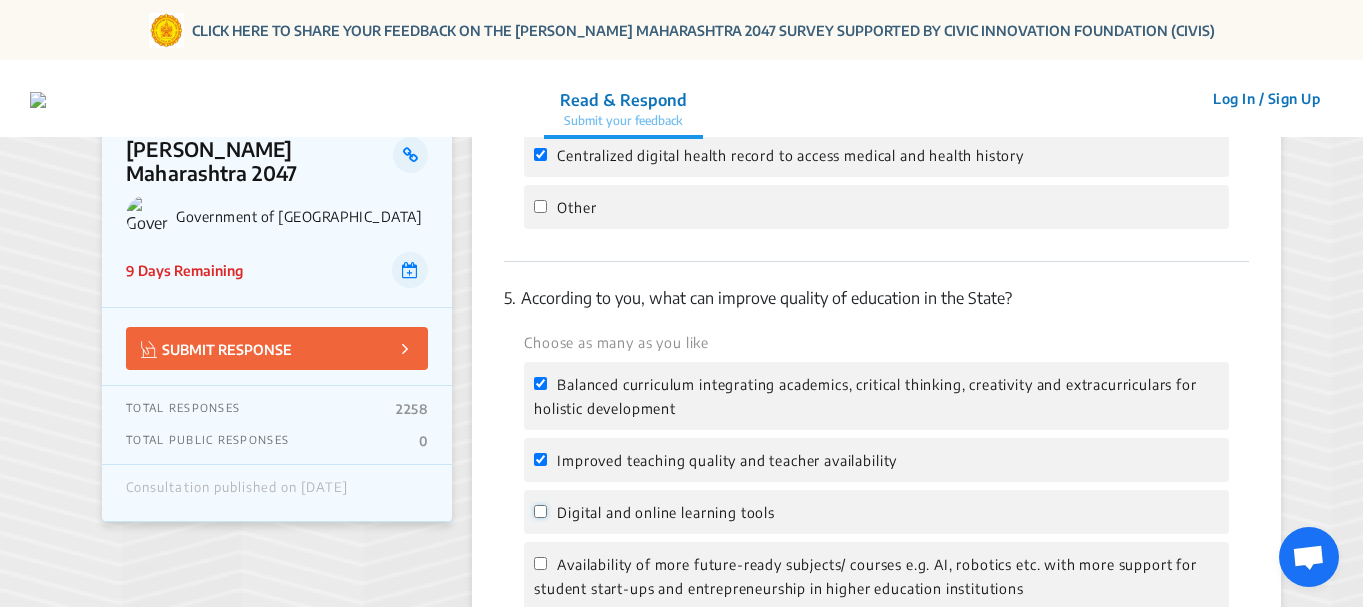 click on "Digital and online learning tools" 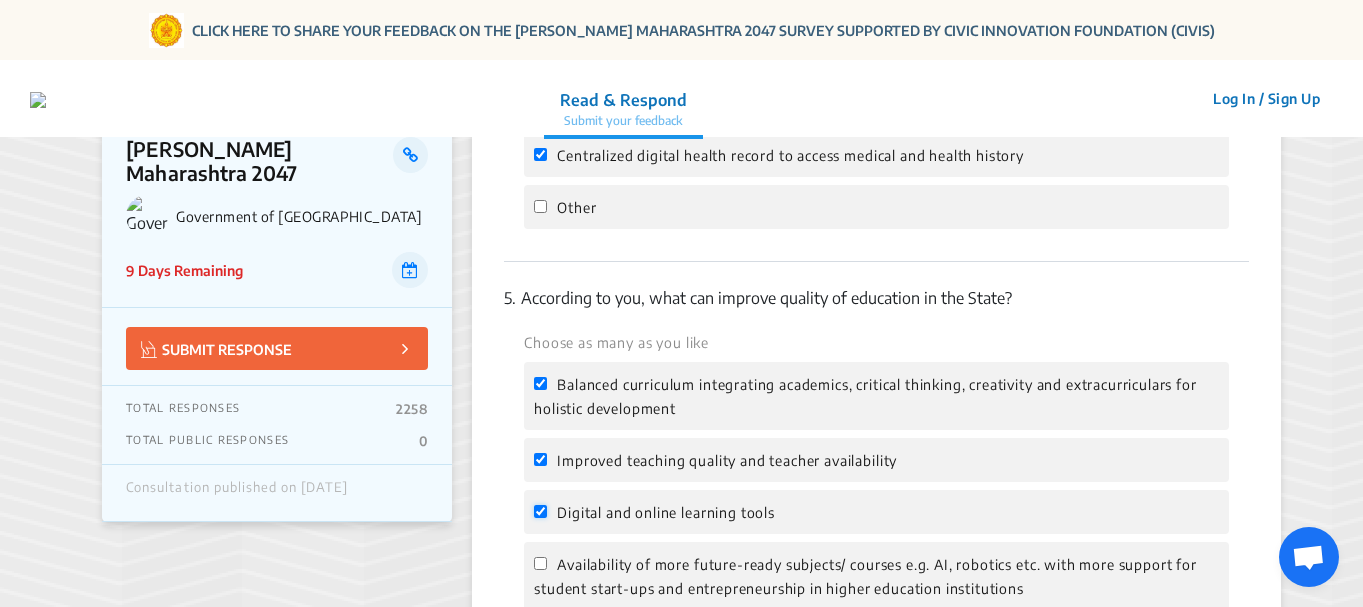 checkbox on "true" 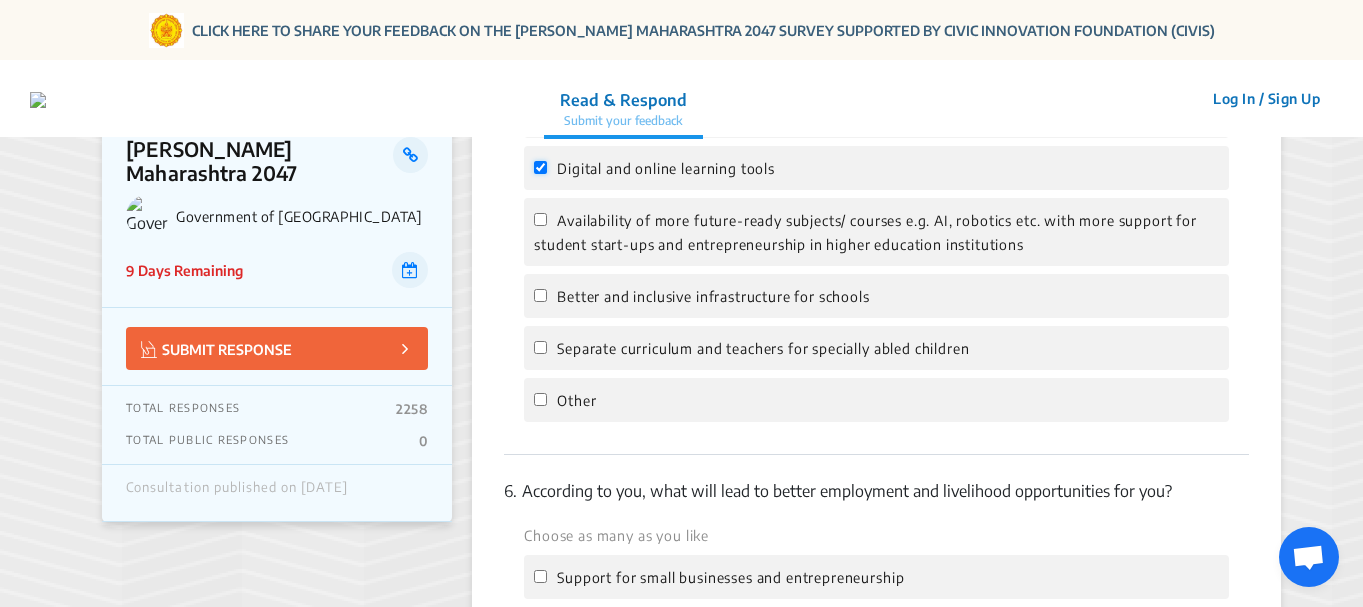scroll, scrollTop: 2305, scrollLeft: 0, axis: vertical 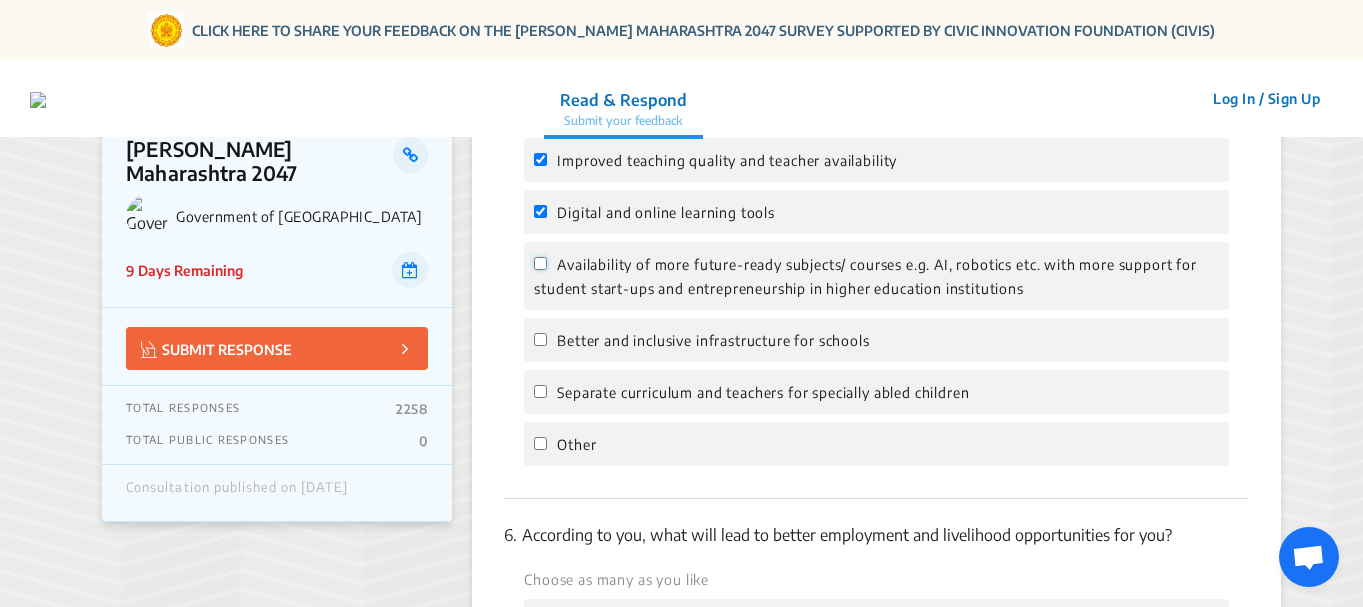 click on "Availability of more future-ready subjects/ courses e.g. AI, robotics etc. with more support for student start-ups and entrepreneurship in higher education institutions" 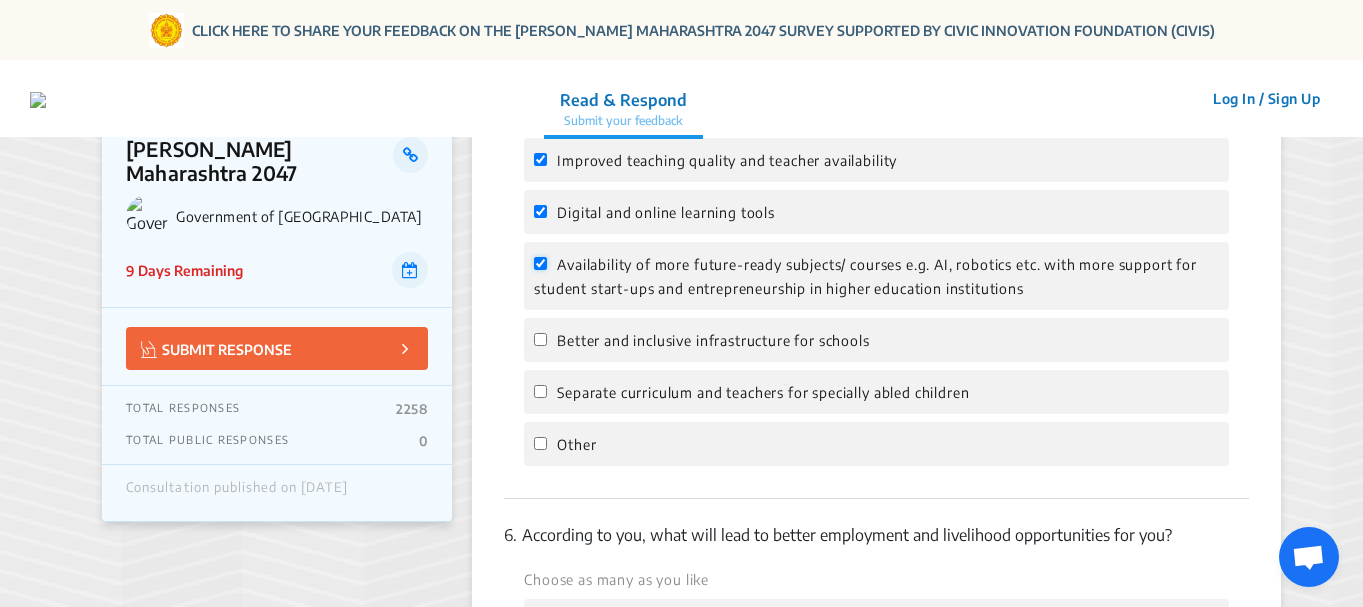 checkbox on "true" 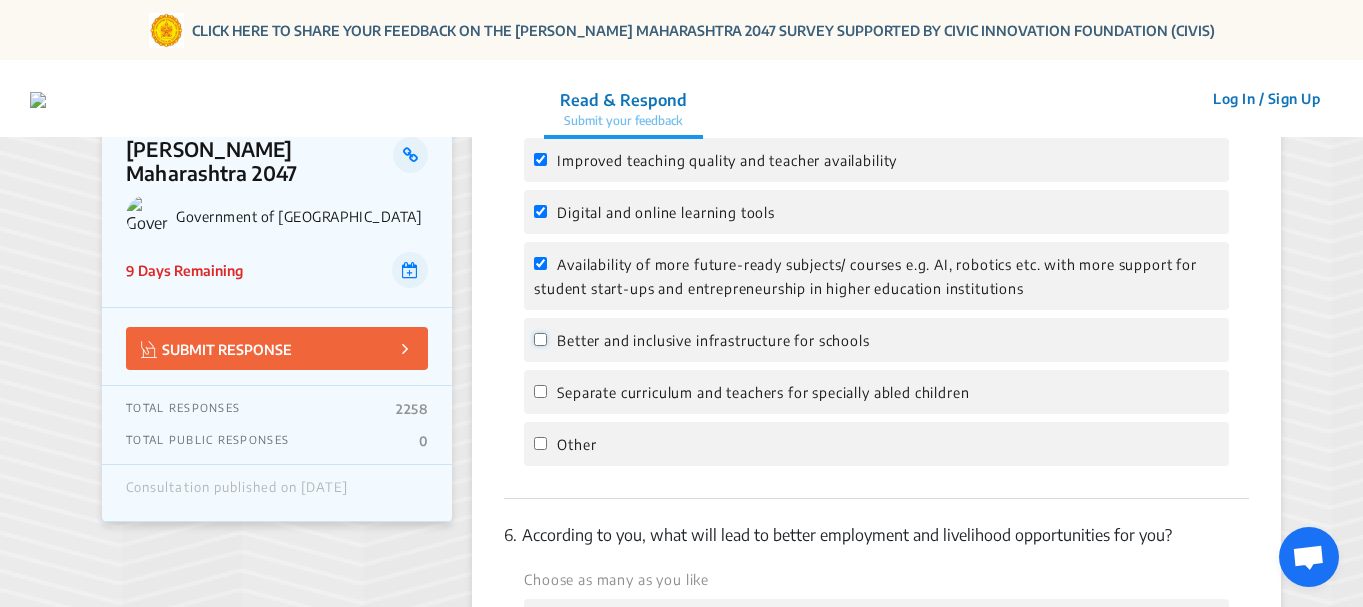 click on "Better and inclusive infrastructure for schools" 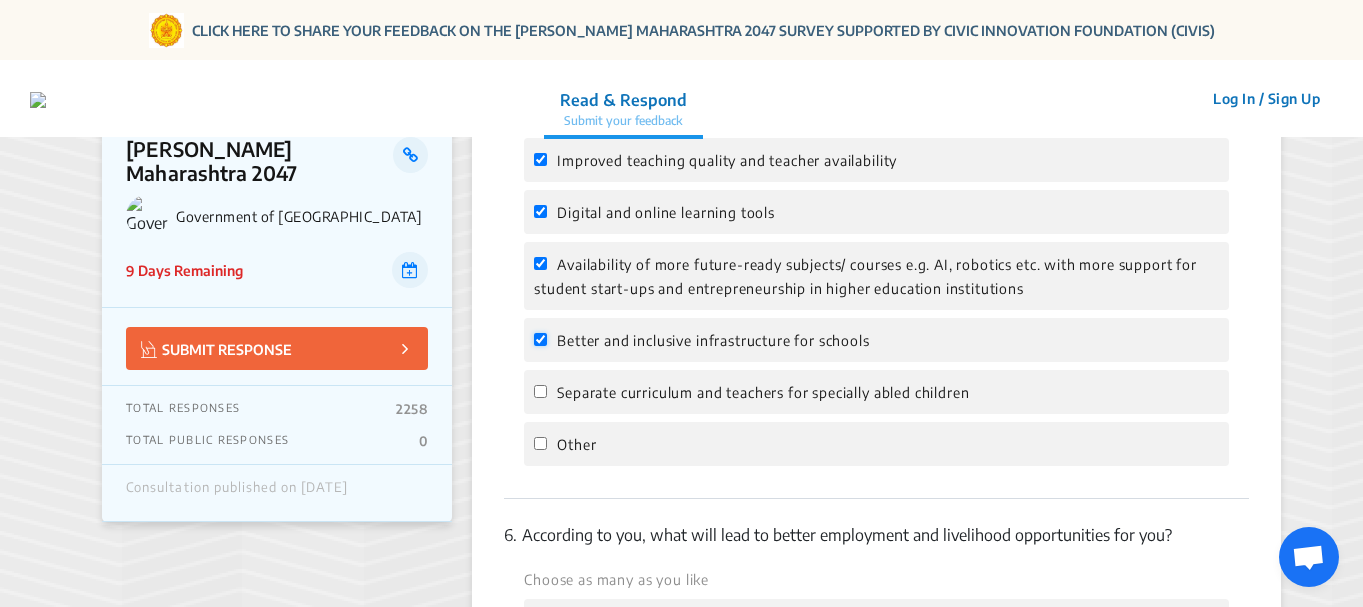 checkbox on "true" 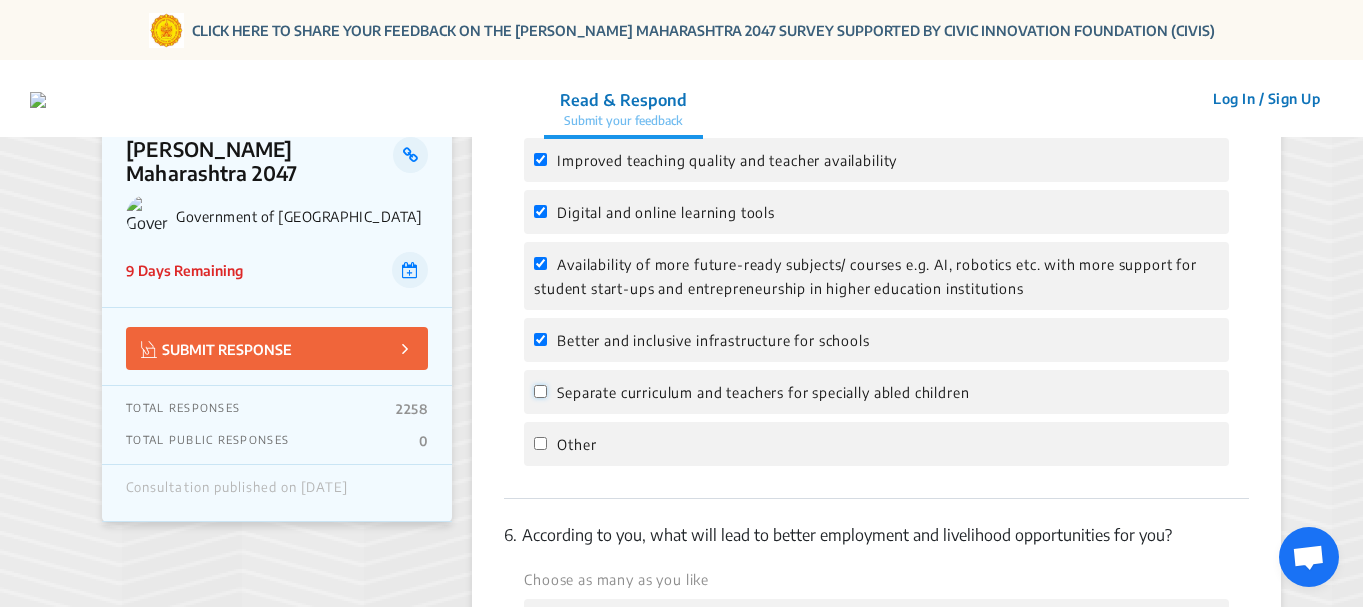 click on "Separate curriculum and teachers for specially abled children" 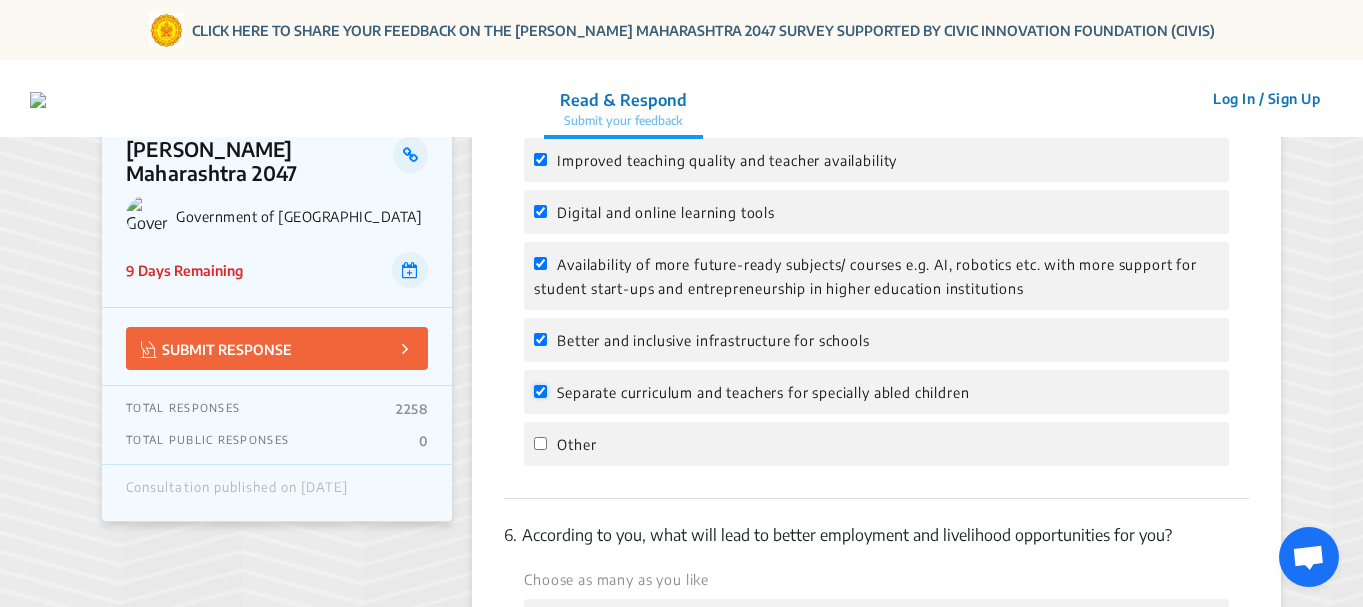 checkbox on "true" 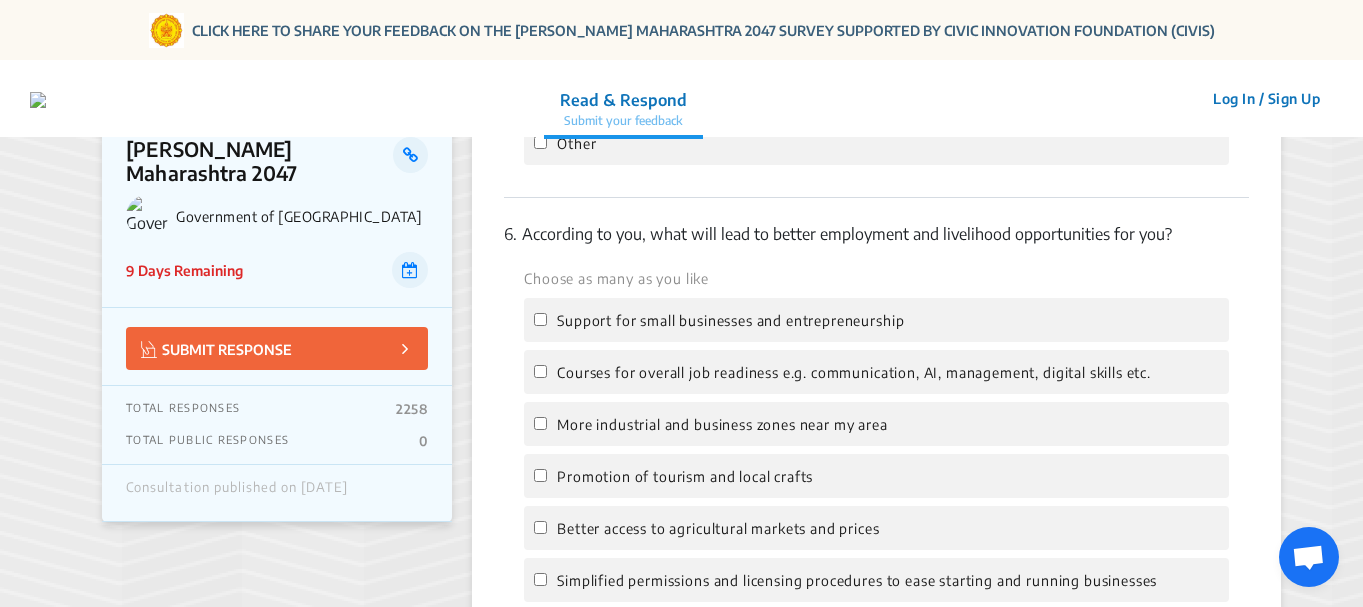 scroll, scrollTop: 2605, scrollLeft: 0, axis: vertical 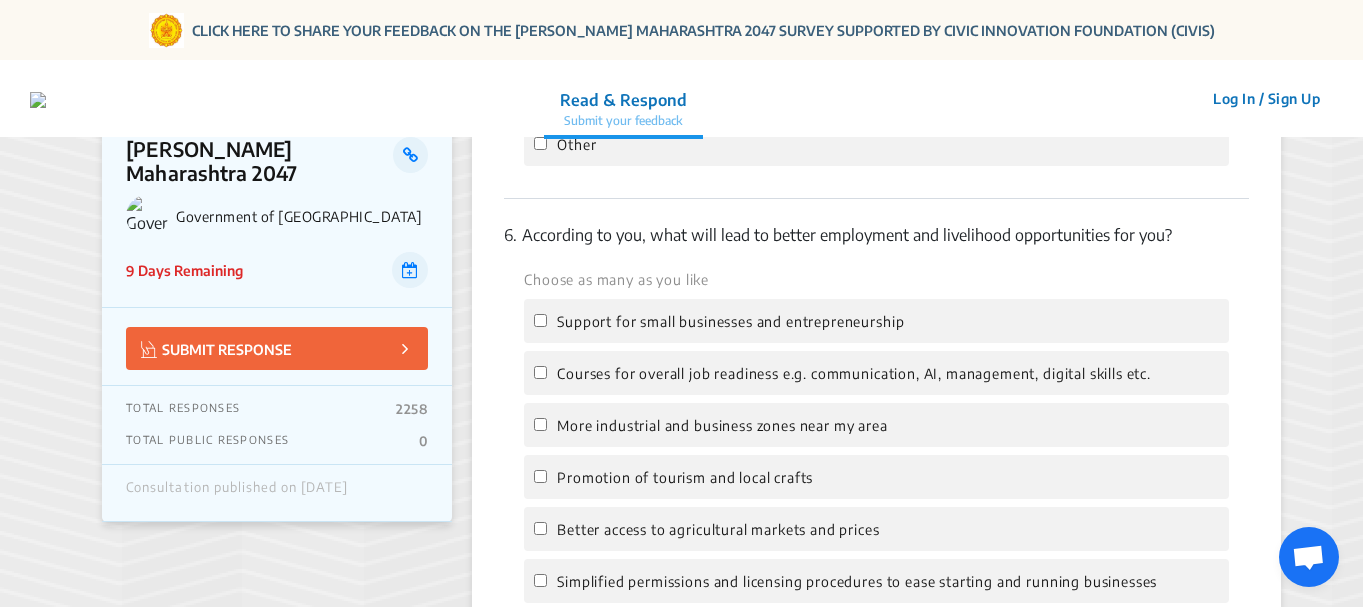 click on "Support for small businesses and entrepreneurship" 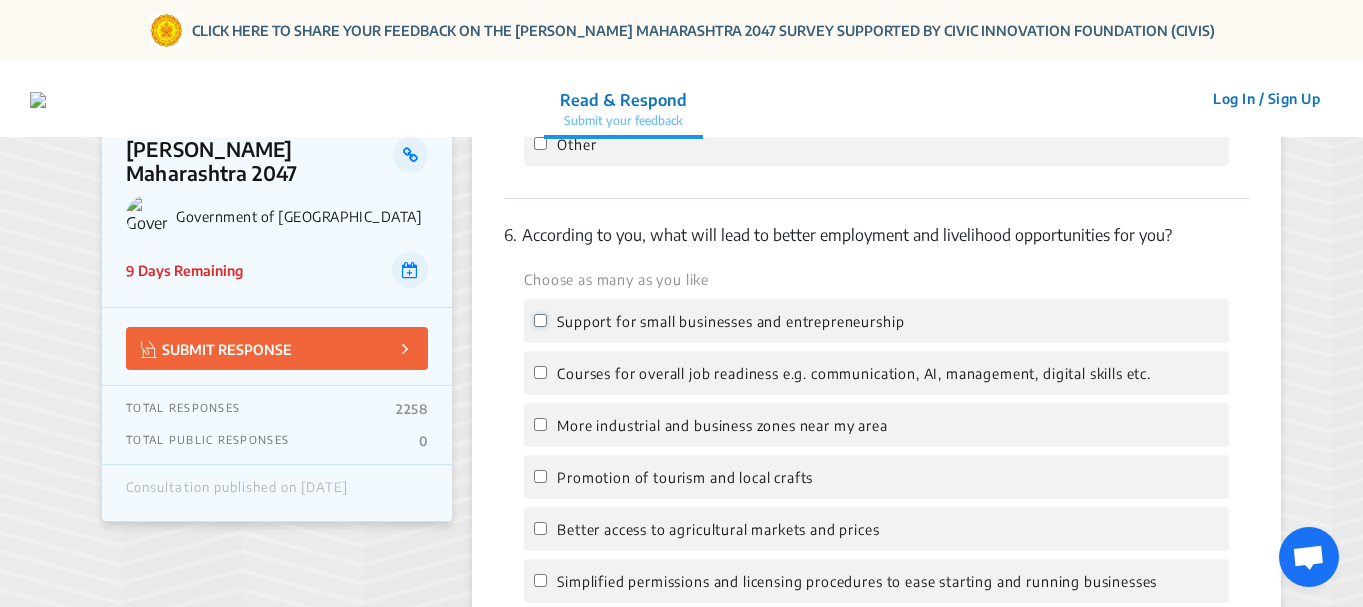 click on "Support for small businesses and entrepreneurship" 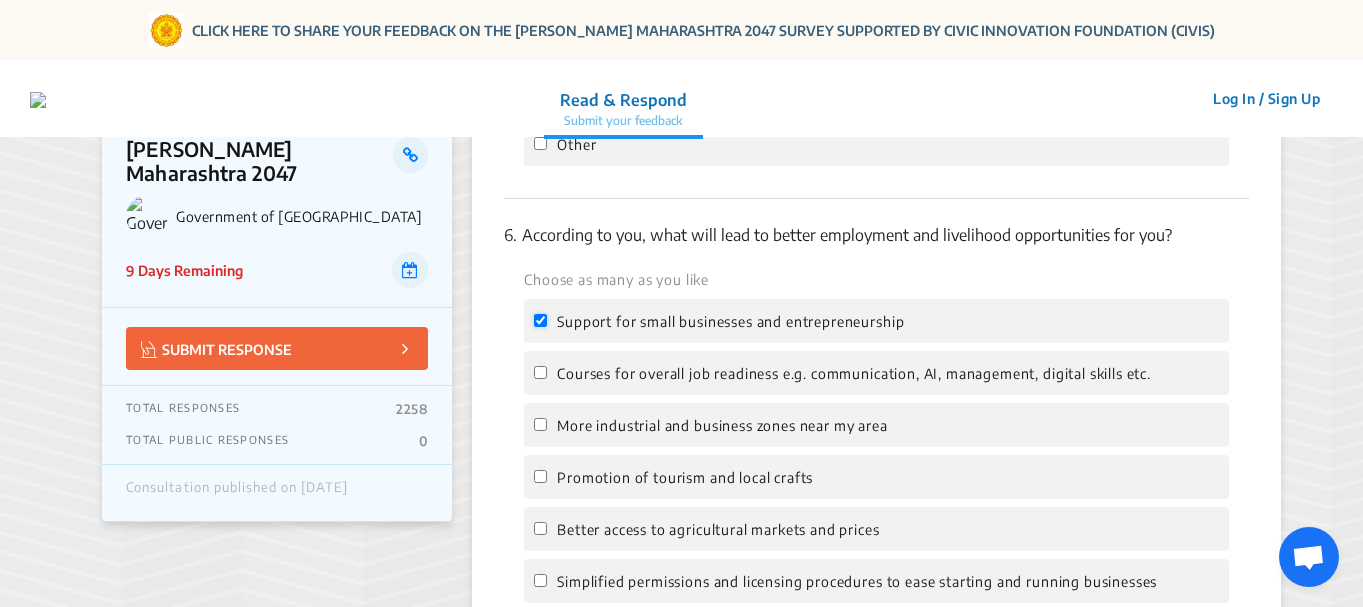 checkbox on "true" 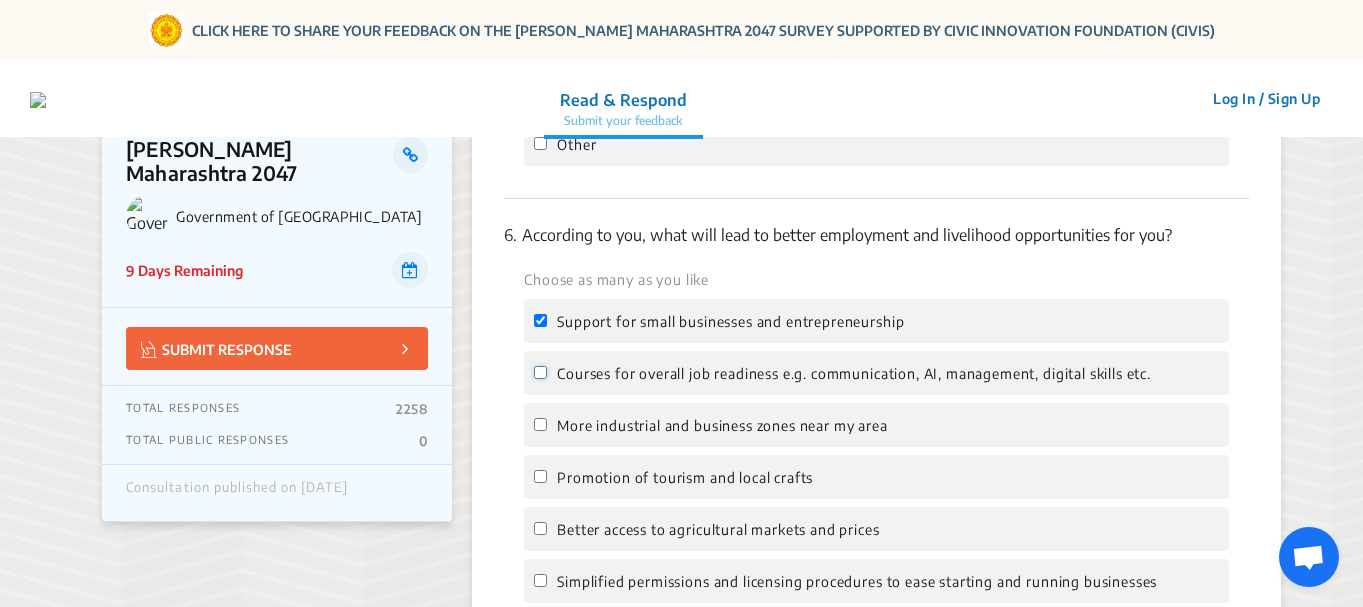 click on "Courses for overall job readiness e.g. communication, AI, management, digital skills etc." 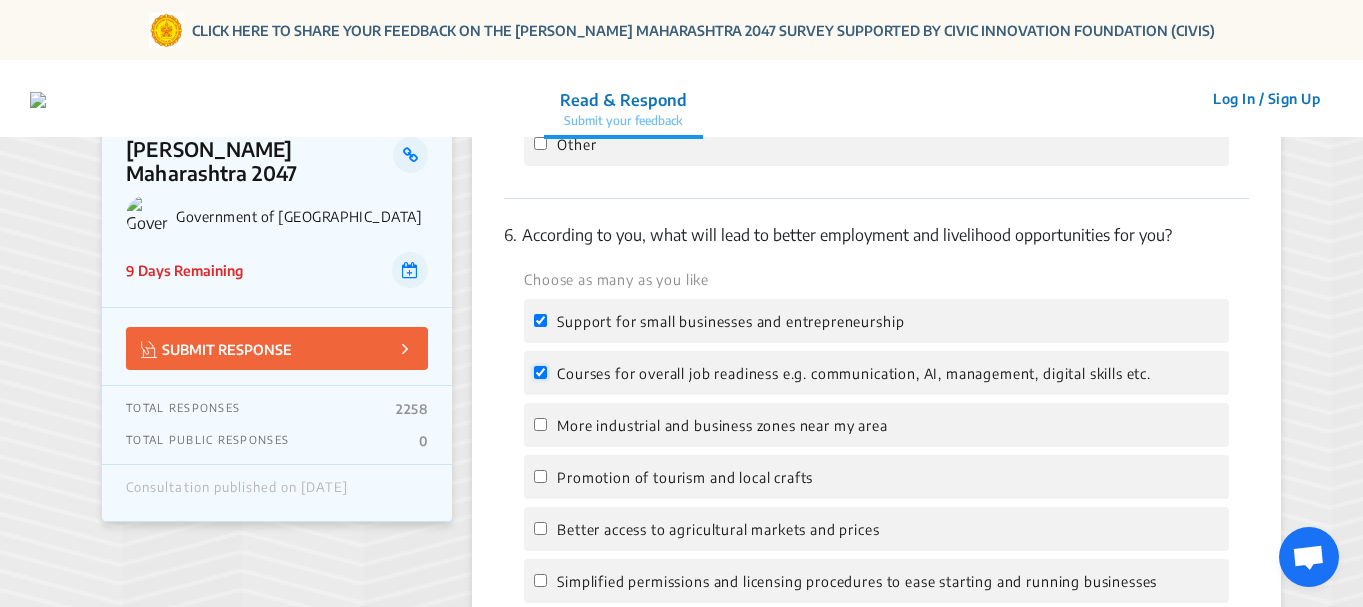 checkbox on "true" 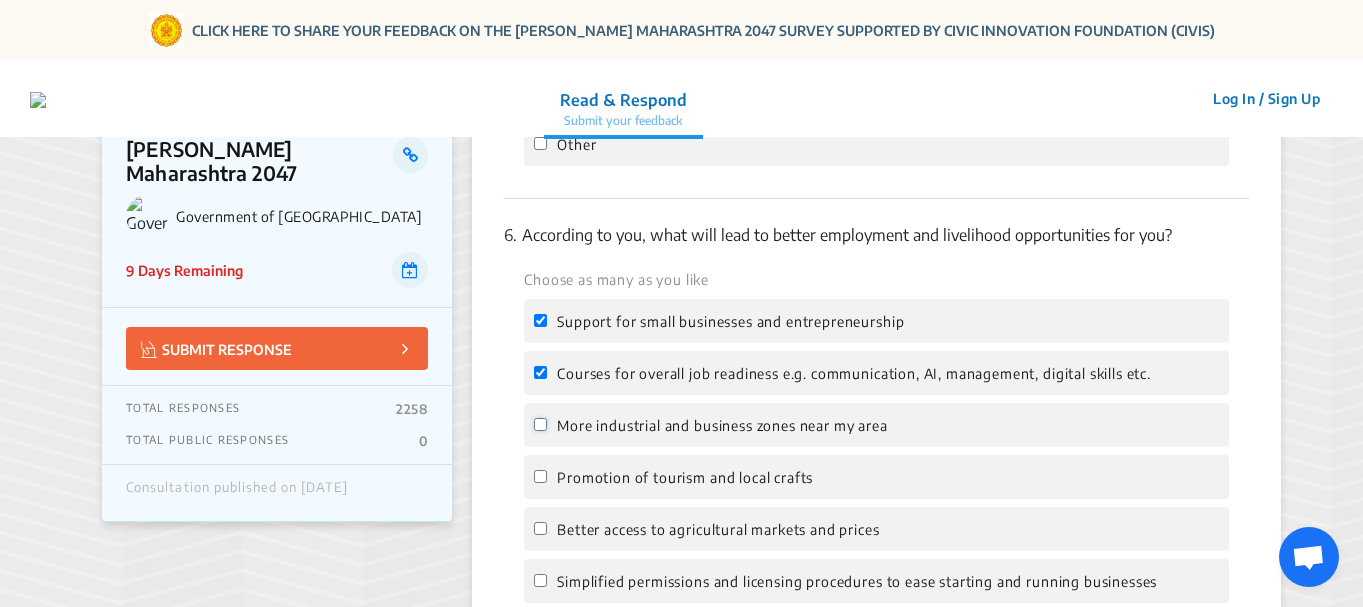 click on "More industrial and business zones near my area" 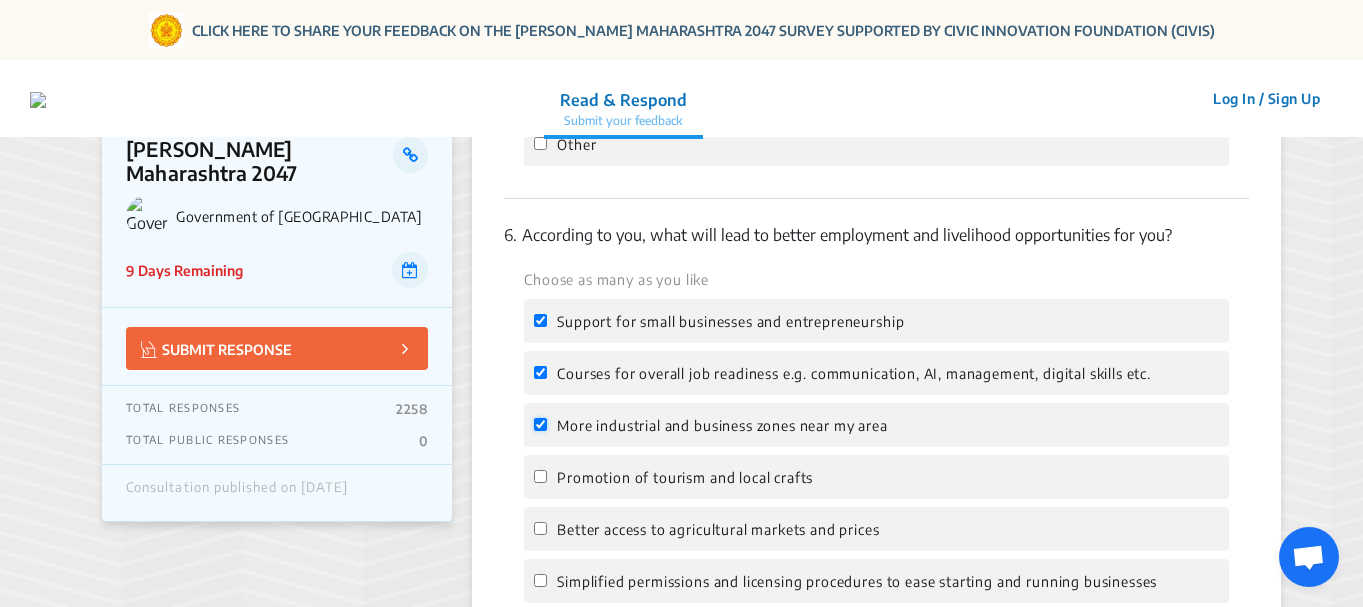 checkbox on "true" 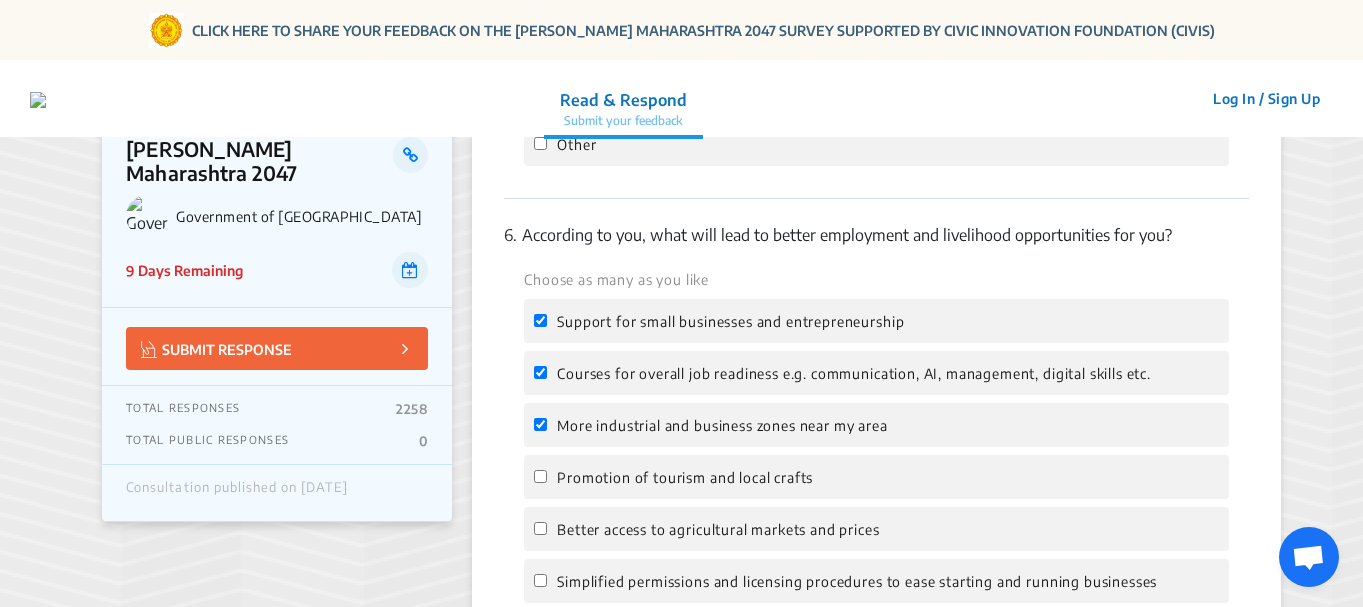 click on "Promotion of tourism and local crafts" 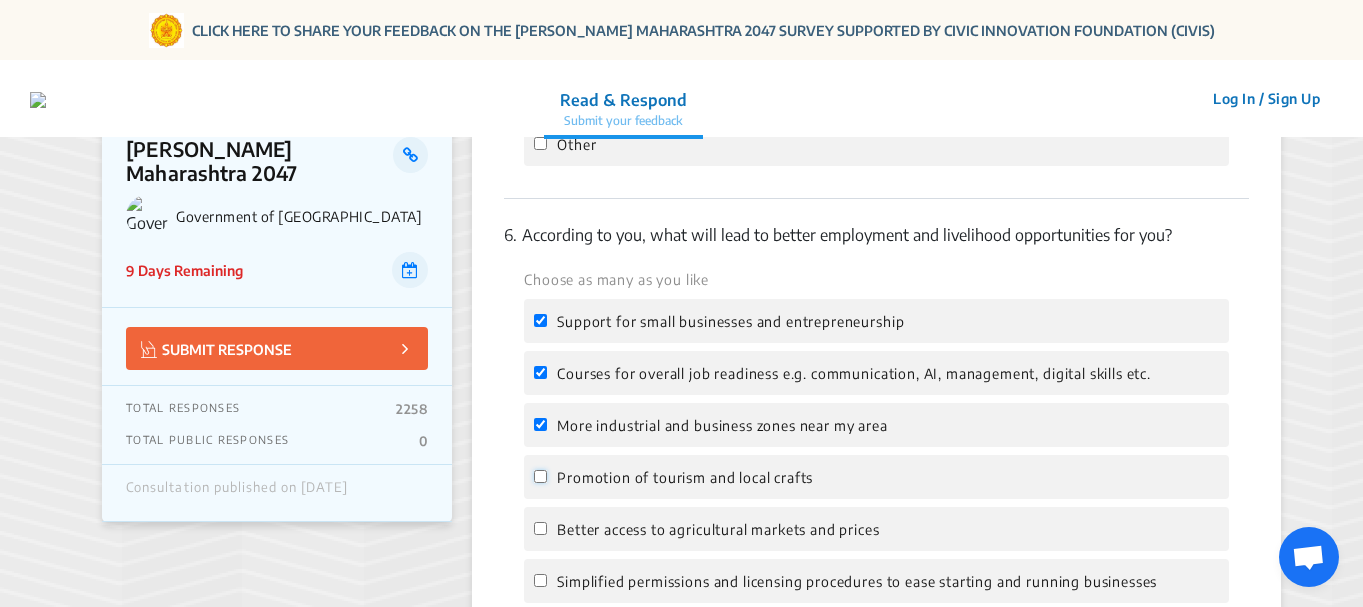 click on "Promotion of tourism and local crafts" 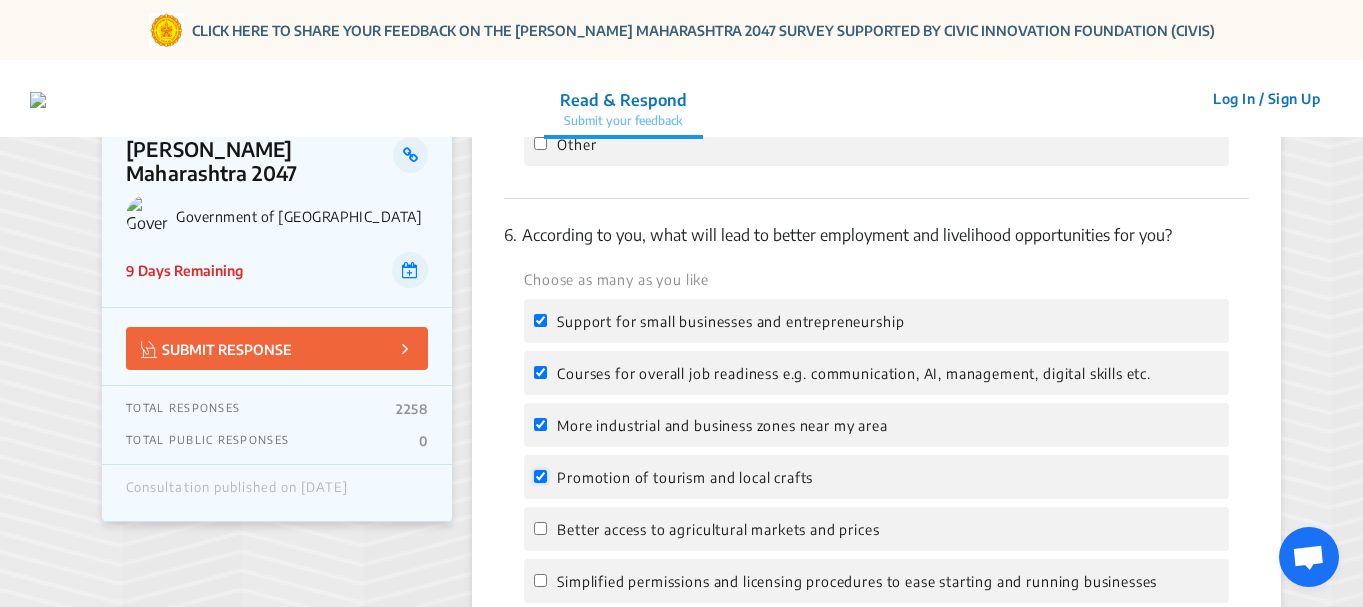 checkbox on "true" 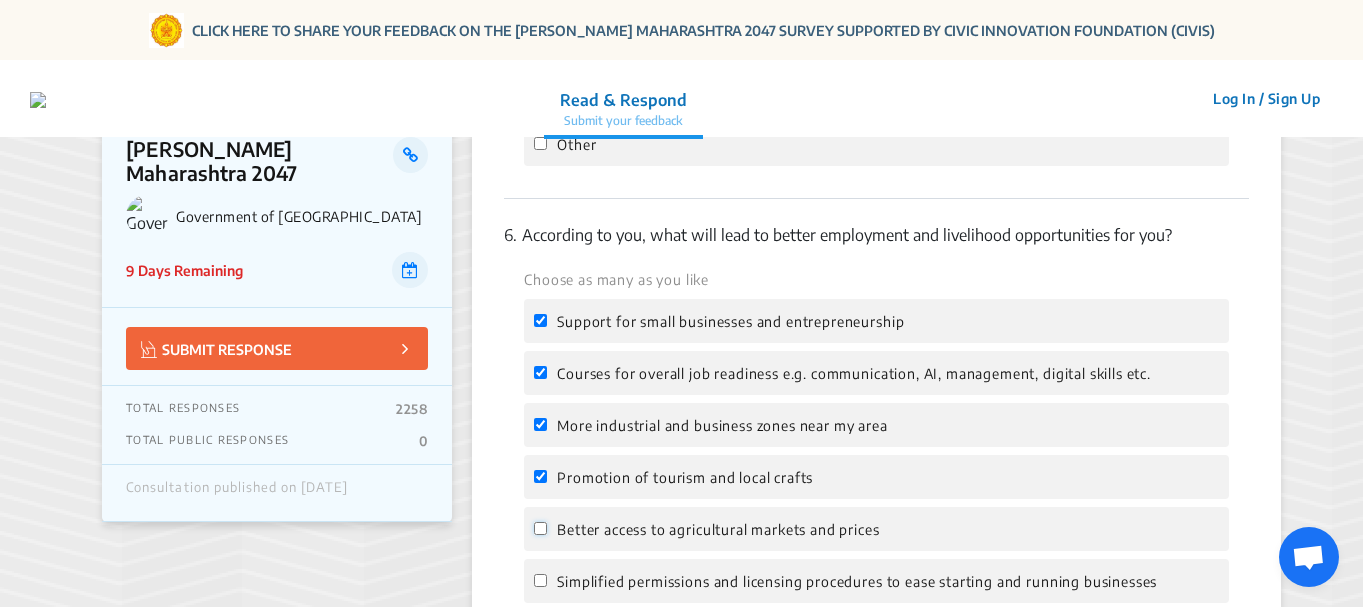 click on "Better access to agricultural markets and prices" 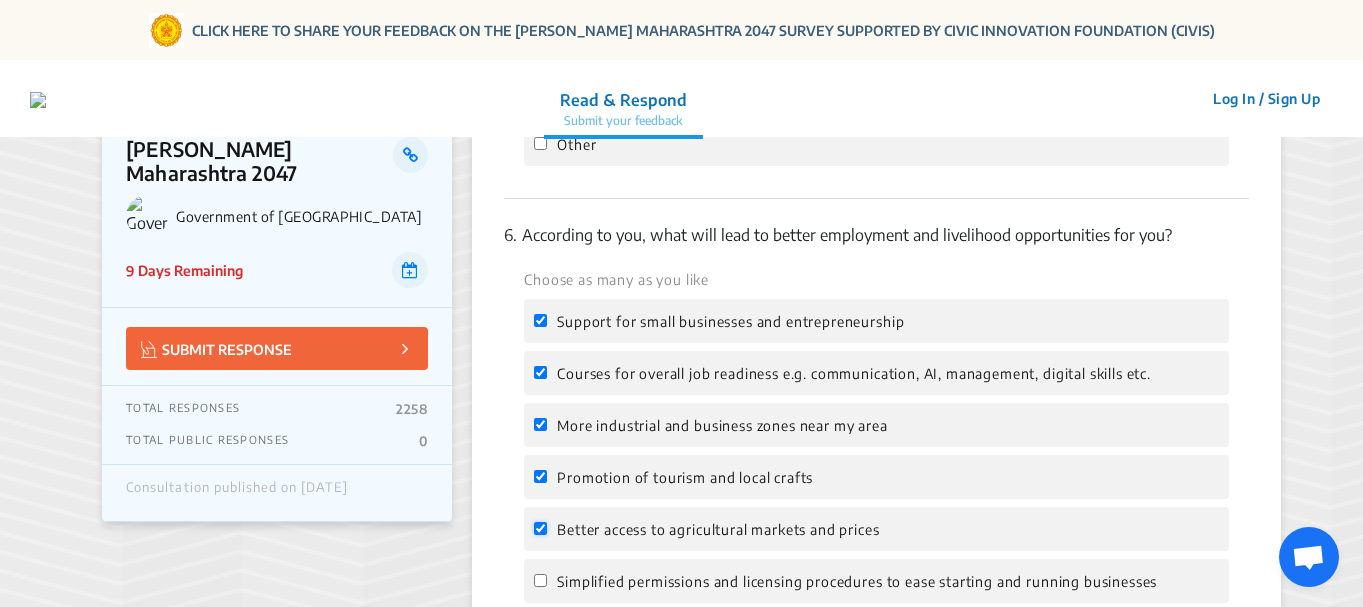 checkbox on "true" 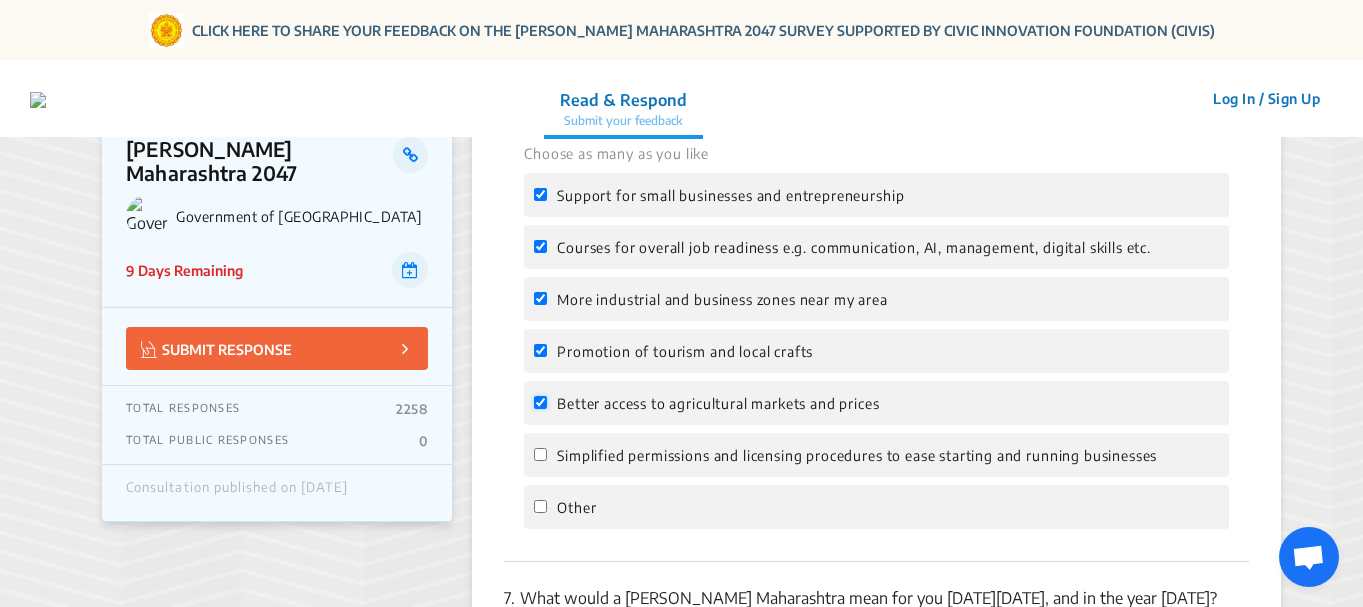scroll, scrollTop: 2905, scrollLeft: 0, axis: vertical 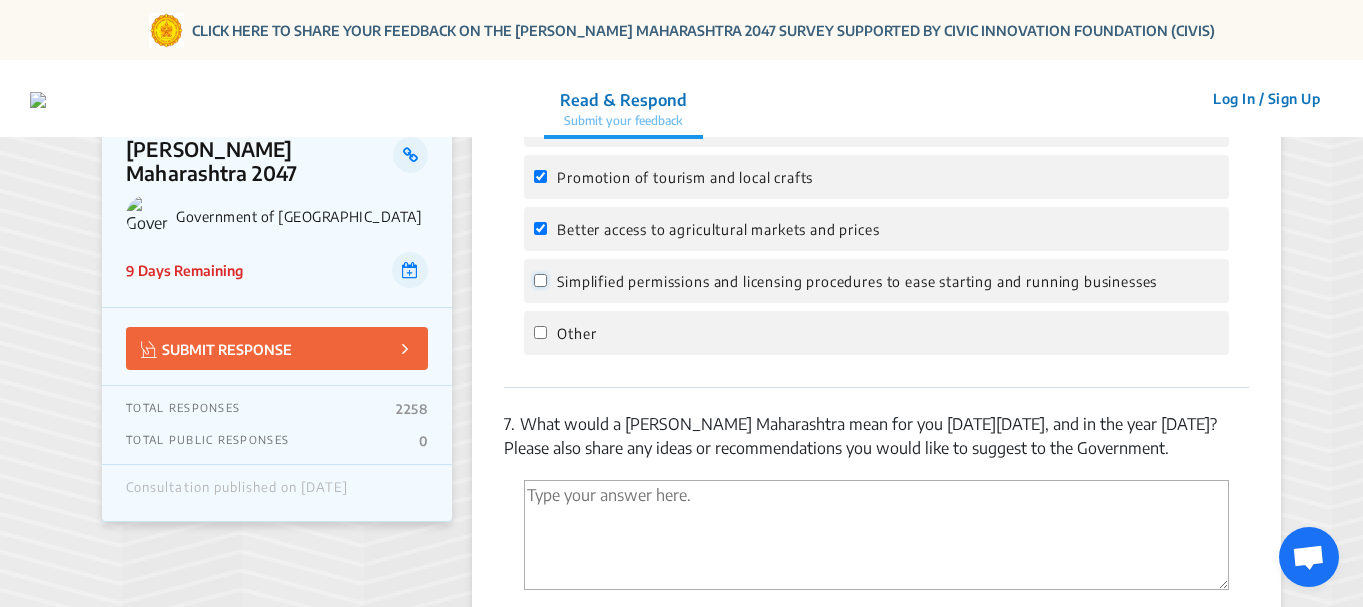 click on "Simplified permissions and licensing procedures to ease starting and running businesses" 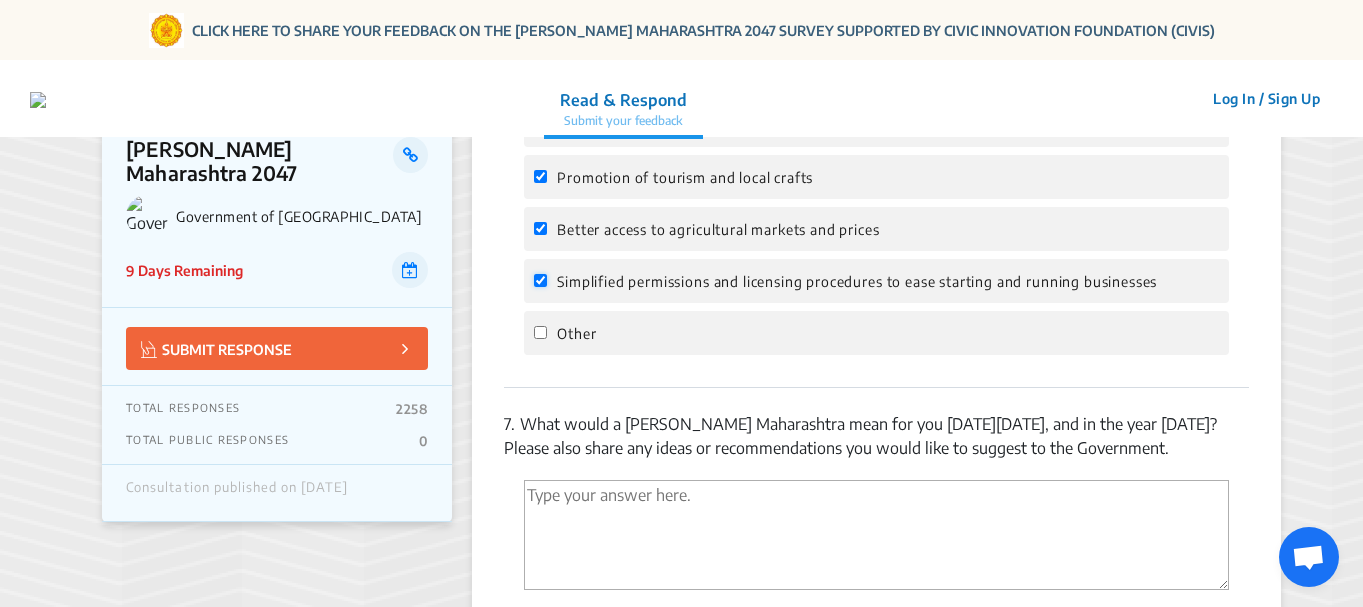 checkbox on "true" 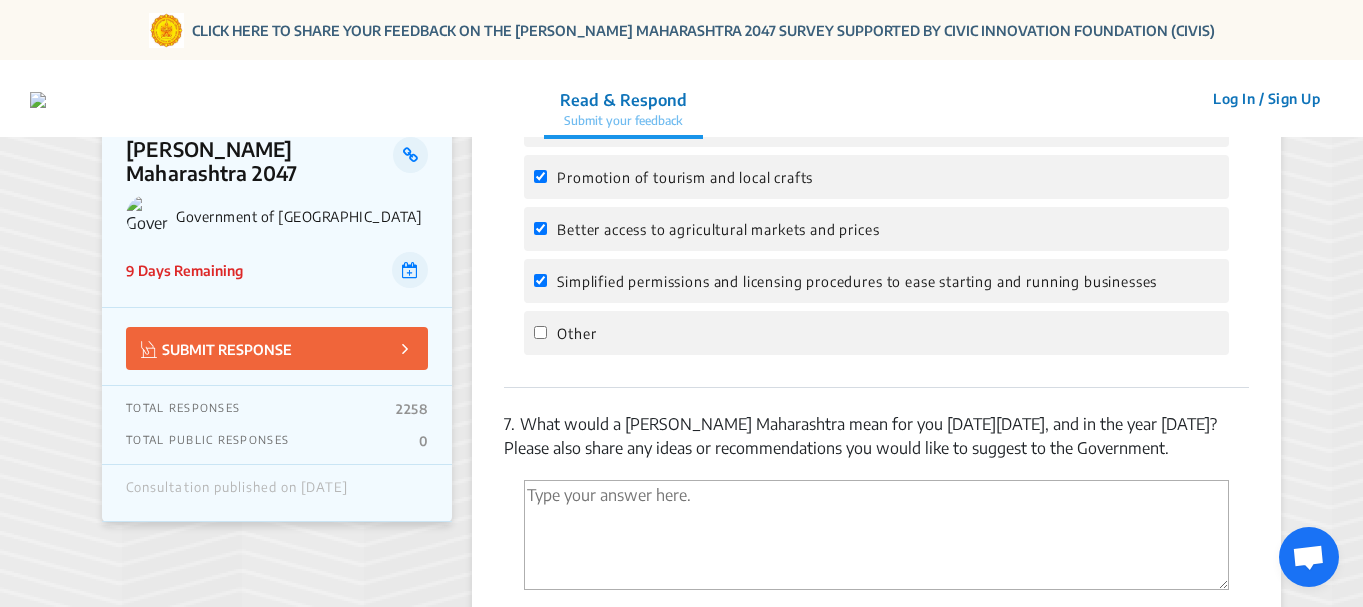 click at bounding box center [876, 535] 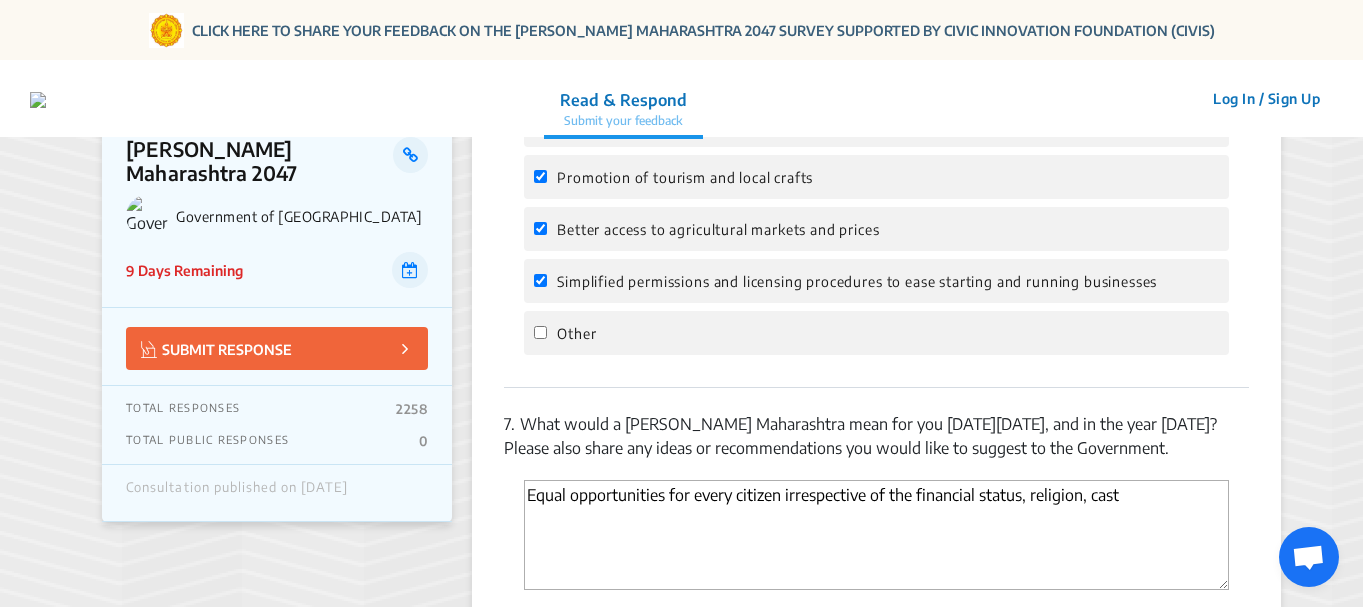 drag, startPoint x: 1022, startPoint y: 497, endPoint x: 916, endPoint y: 499, distance: 106.01887 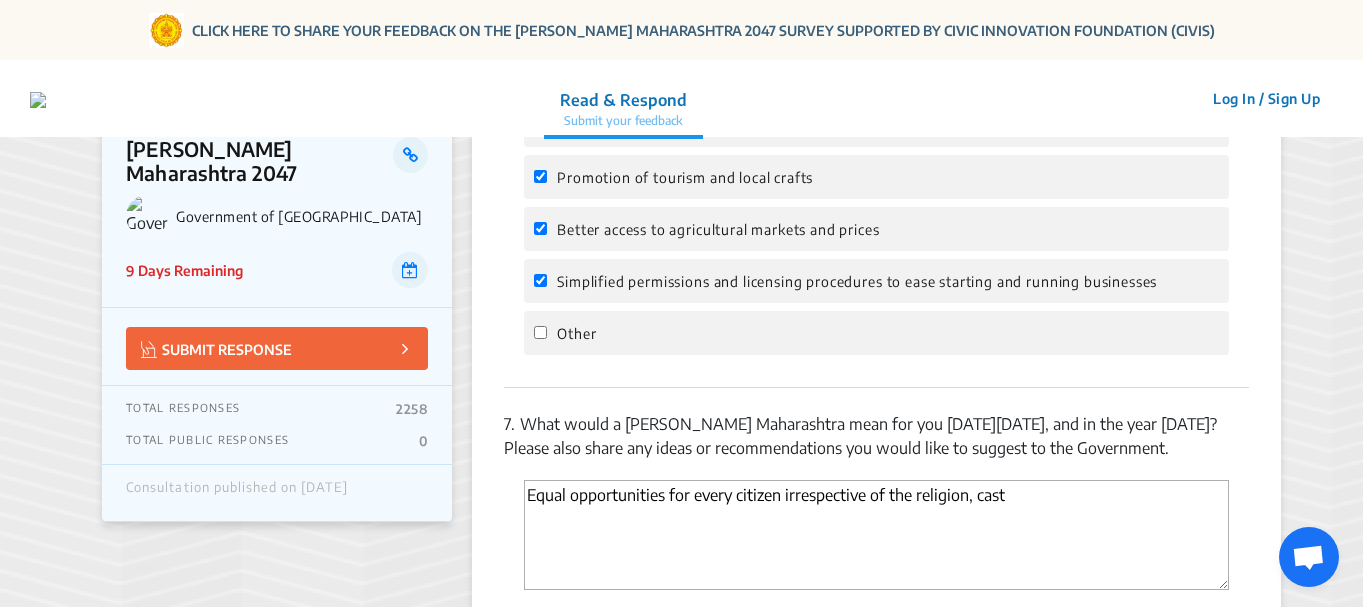 click on "Equal opportunities for every citizen irrespective of the religion, cast" at bounding box center (876, 535) 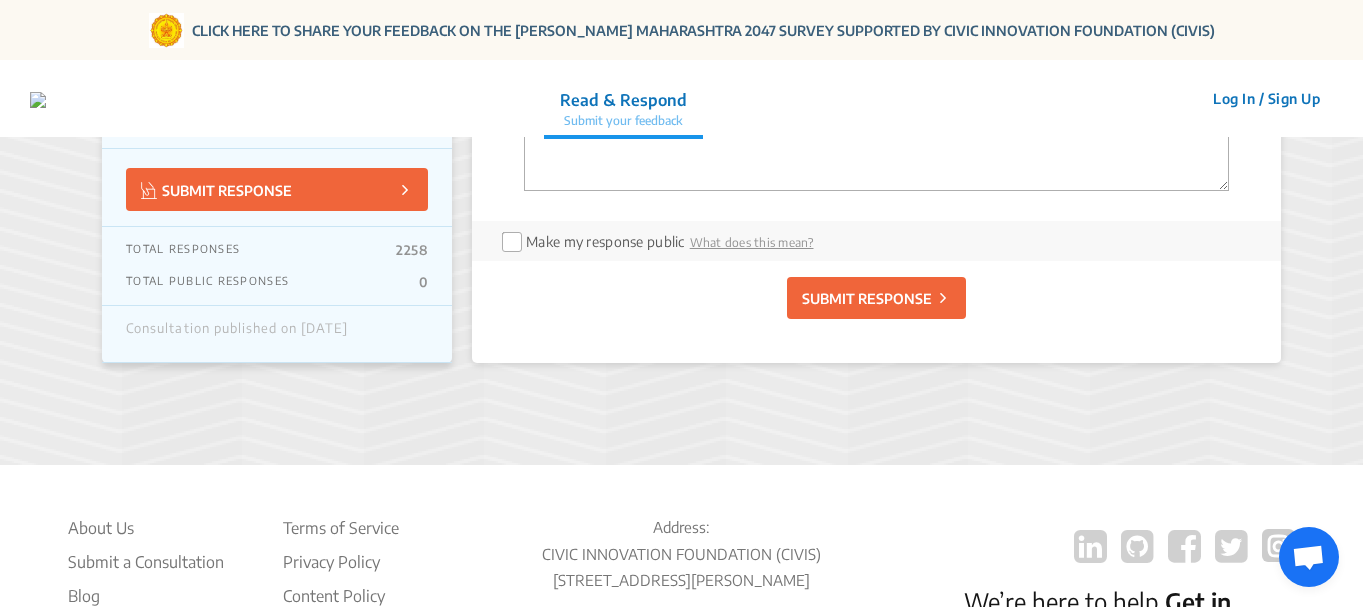 scroll, scrollTop: 3305, scrollLeft: 0, axis: vertical 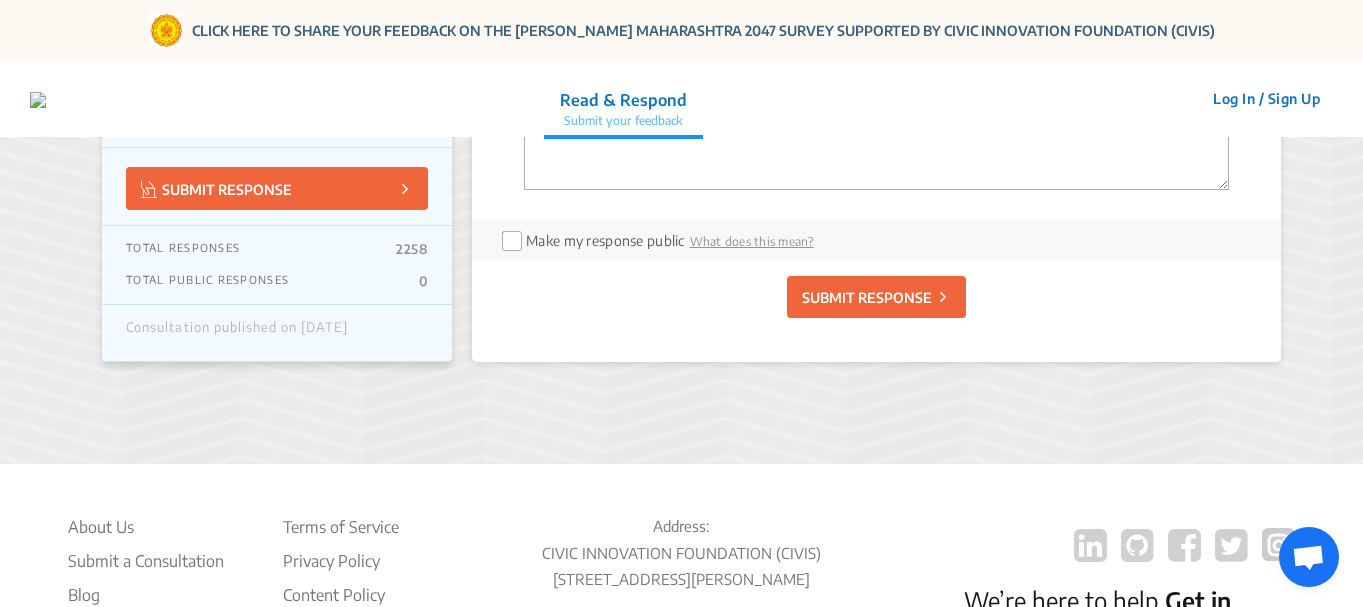 type on "Equal opportunities for every citizen irrespective of the religion, cast" 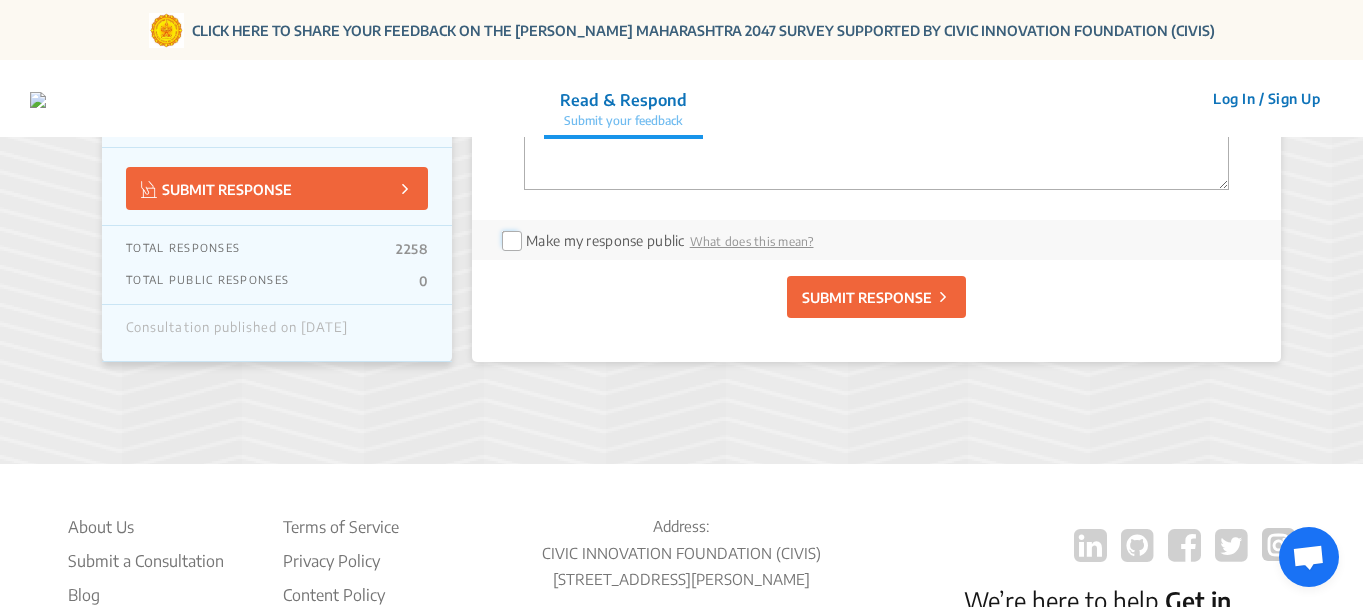 click 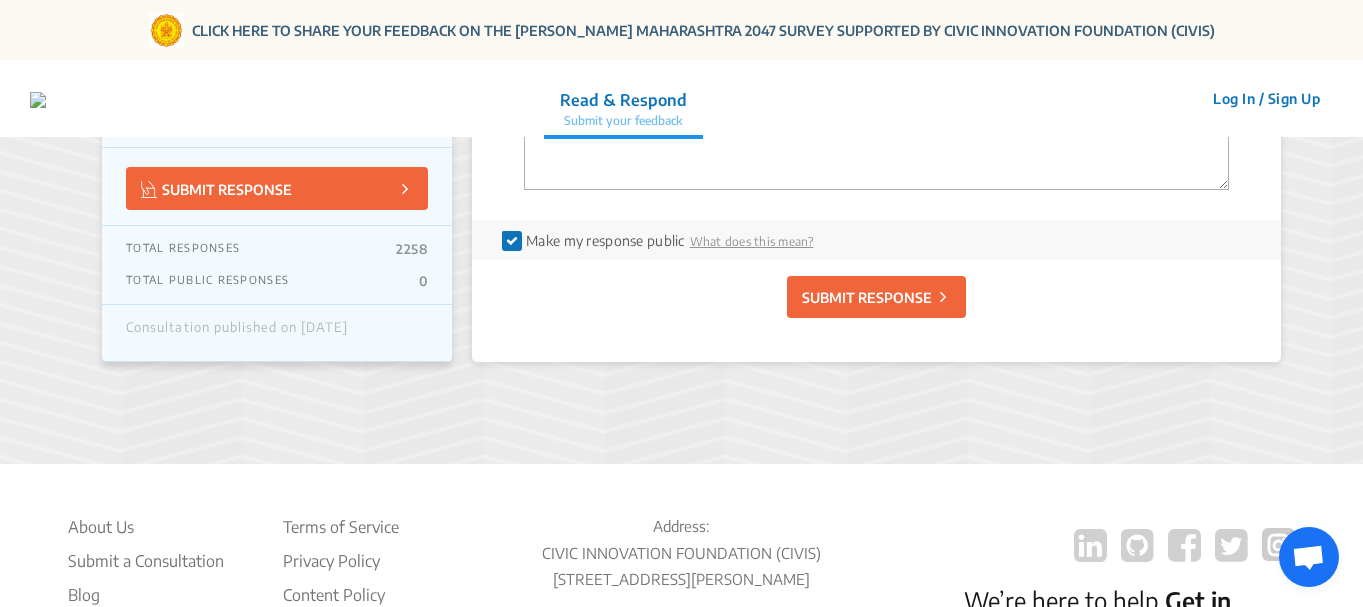 click on "SUBMIT RESPONSE" 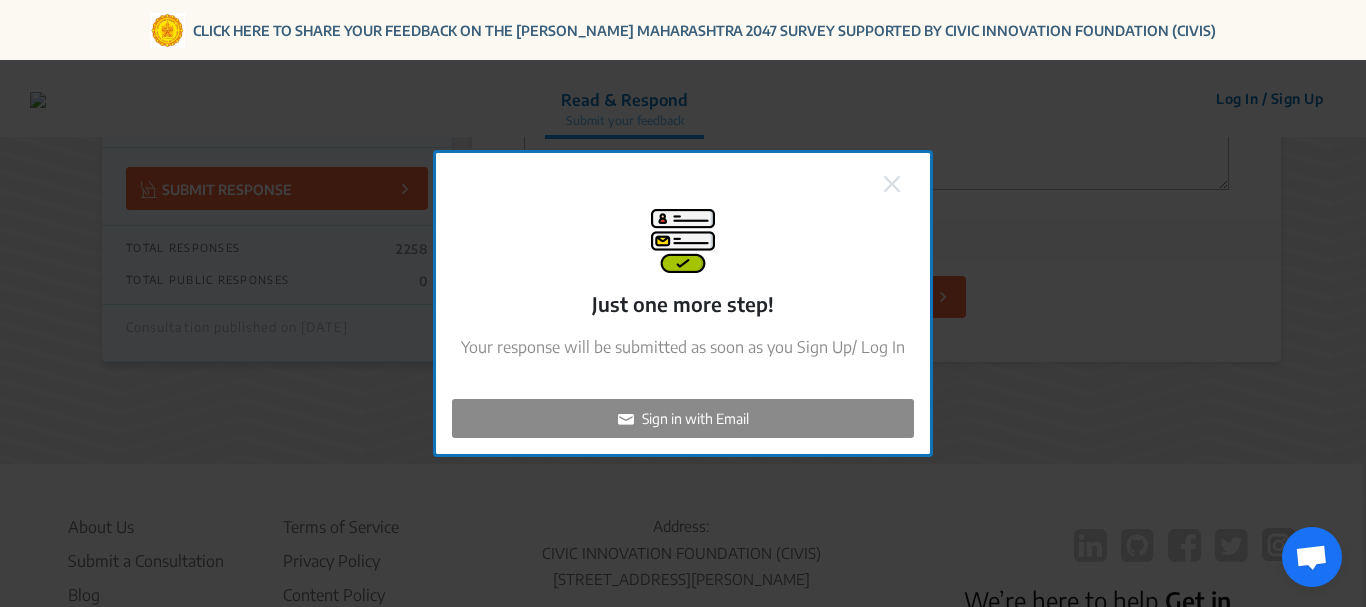 click on "Sign in with Email" 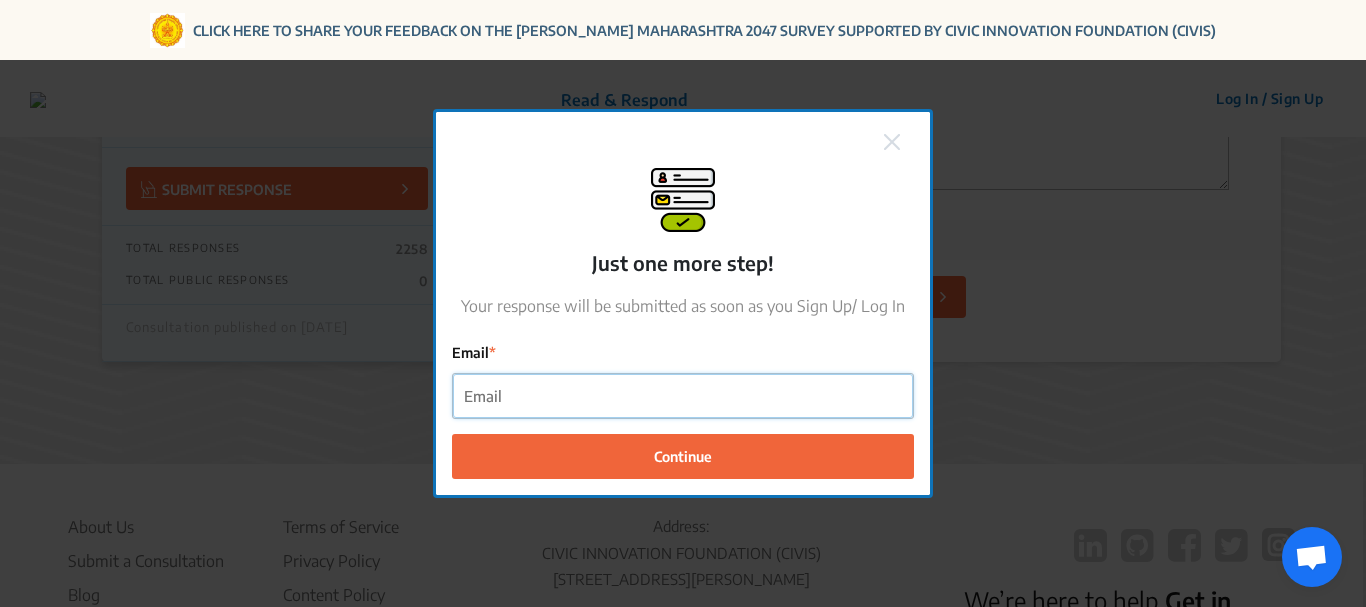 click on "Email" at bounding box center (683, 396) 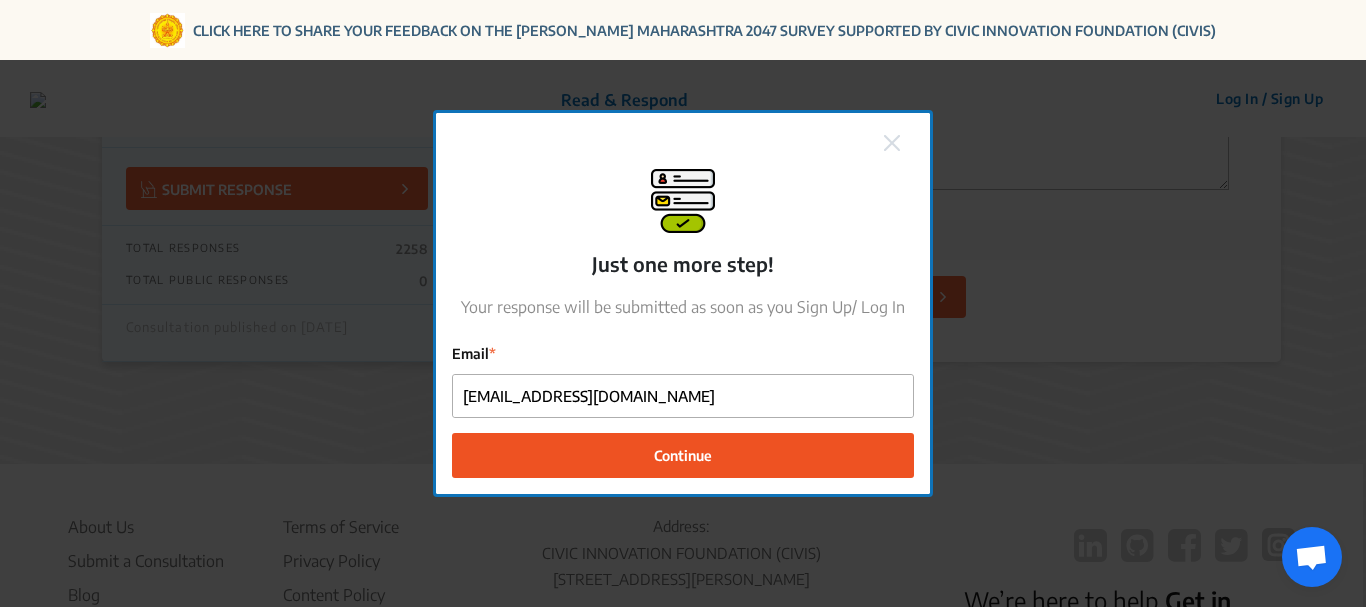 click on "Continue" 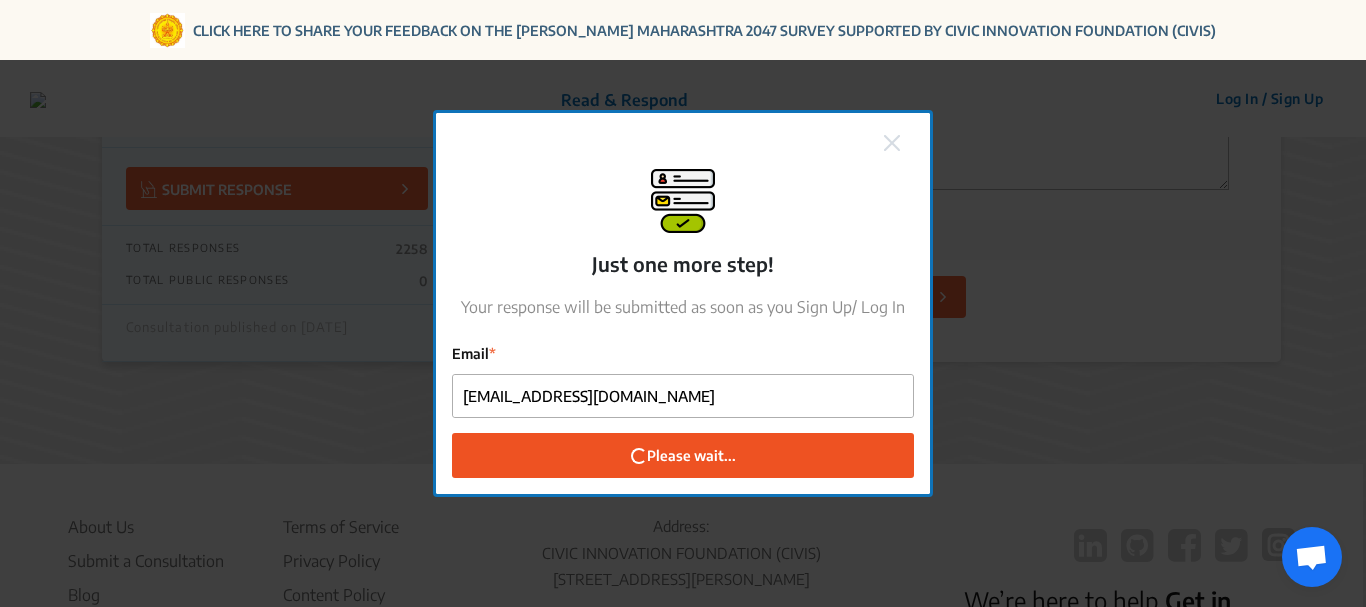 checkbox on "false" 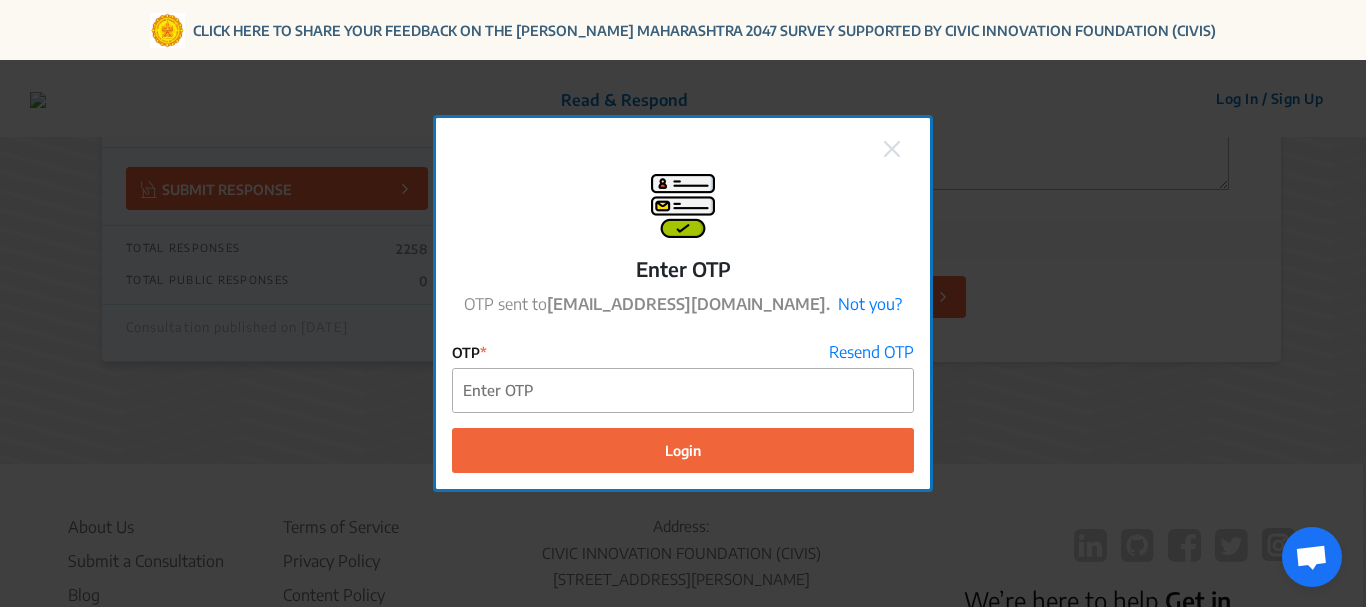 click 